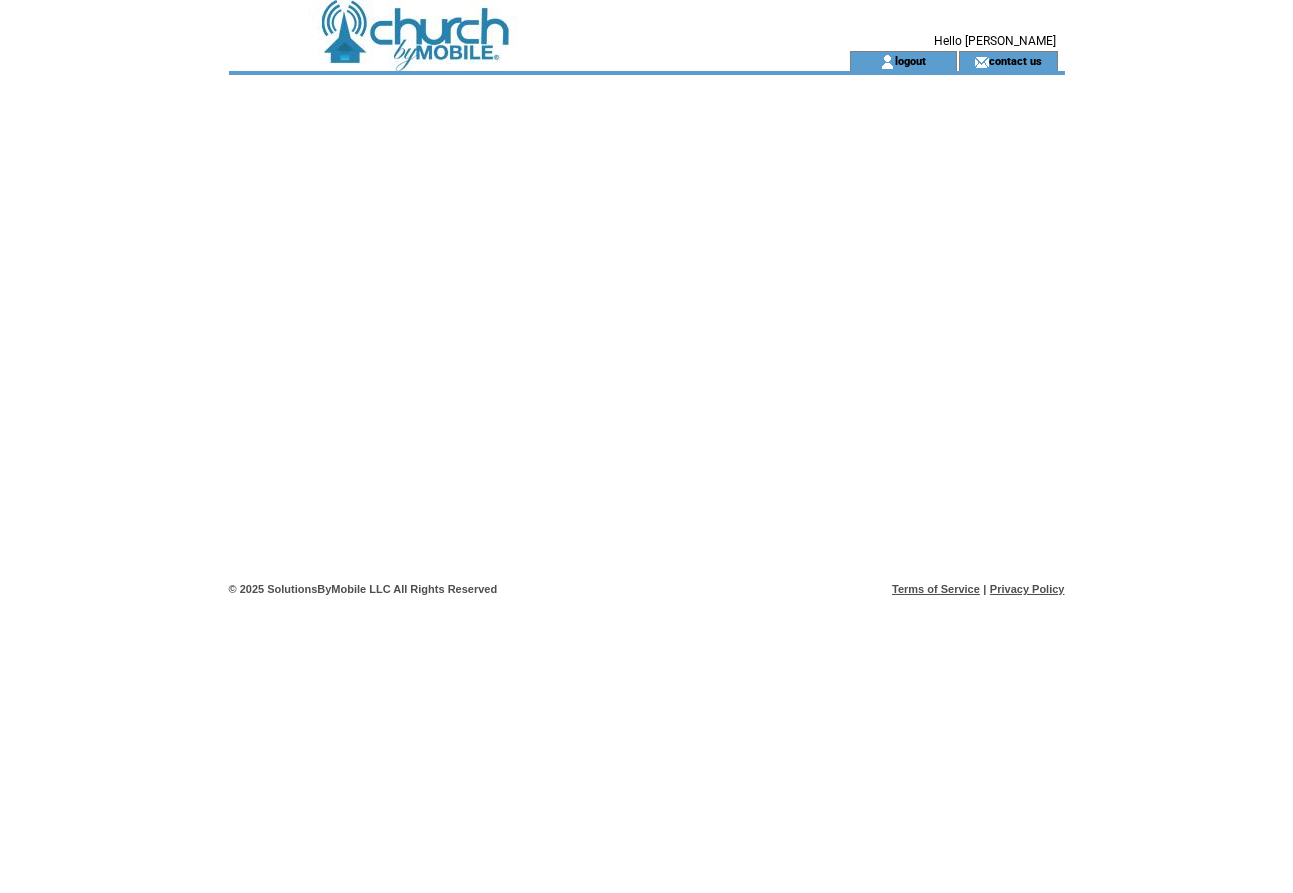 scroll, scrollTop: 0, scrollLeft: 0, axis: both 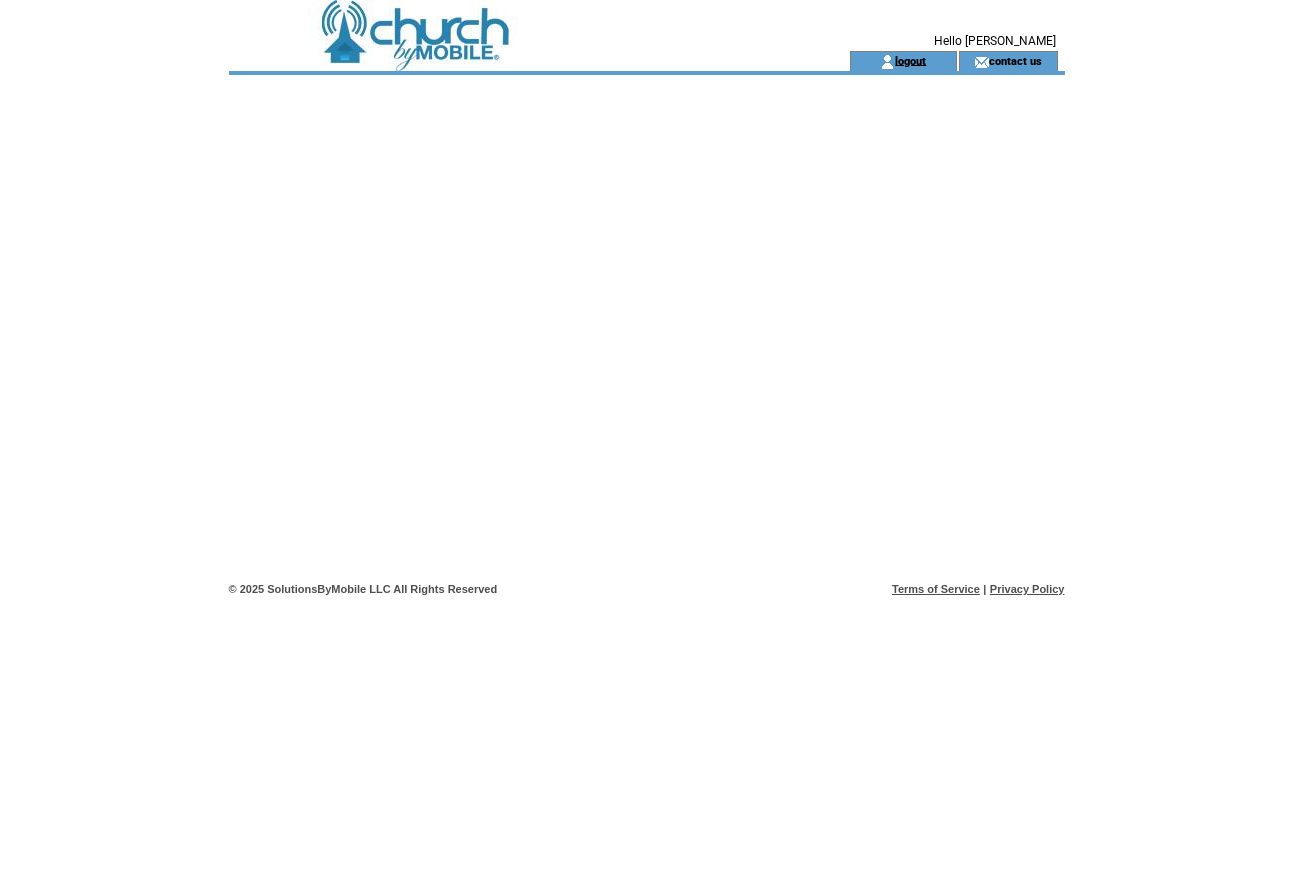 click on "logout" at bounding box center (910, 60) 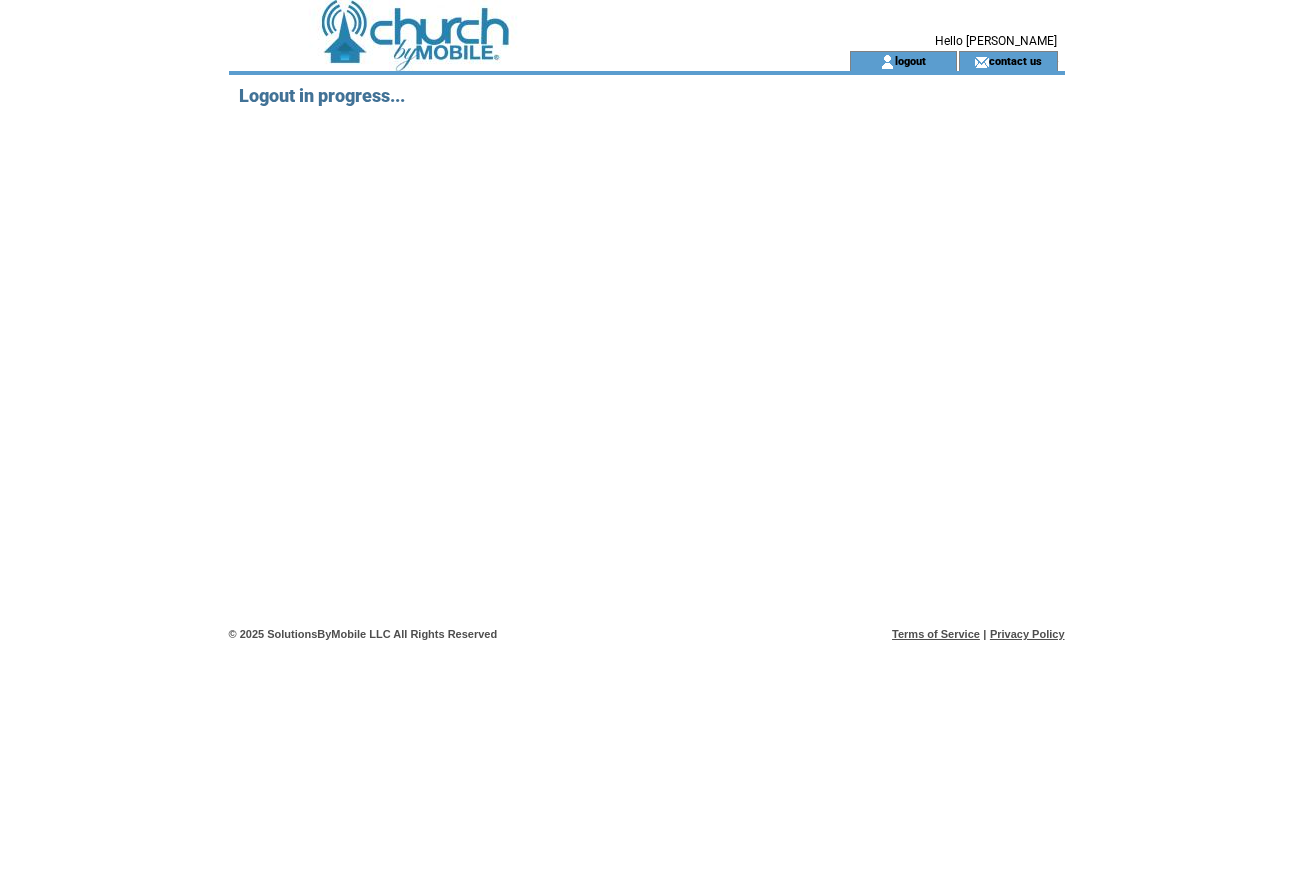 scroll, scrollTop: 0, scrollLeft: 0, axis: both 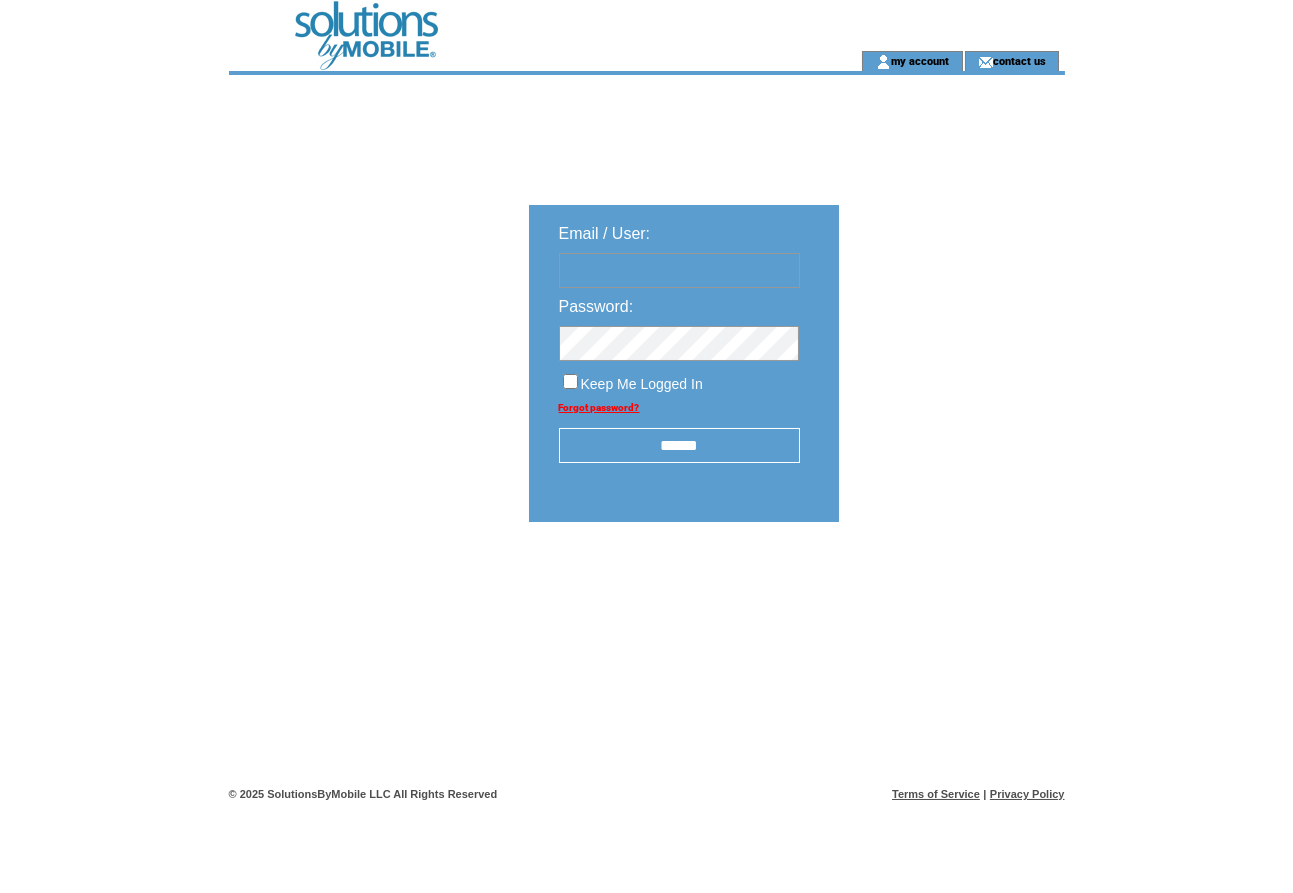 type on "**********" 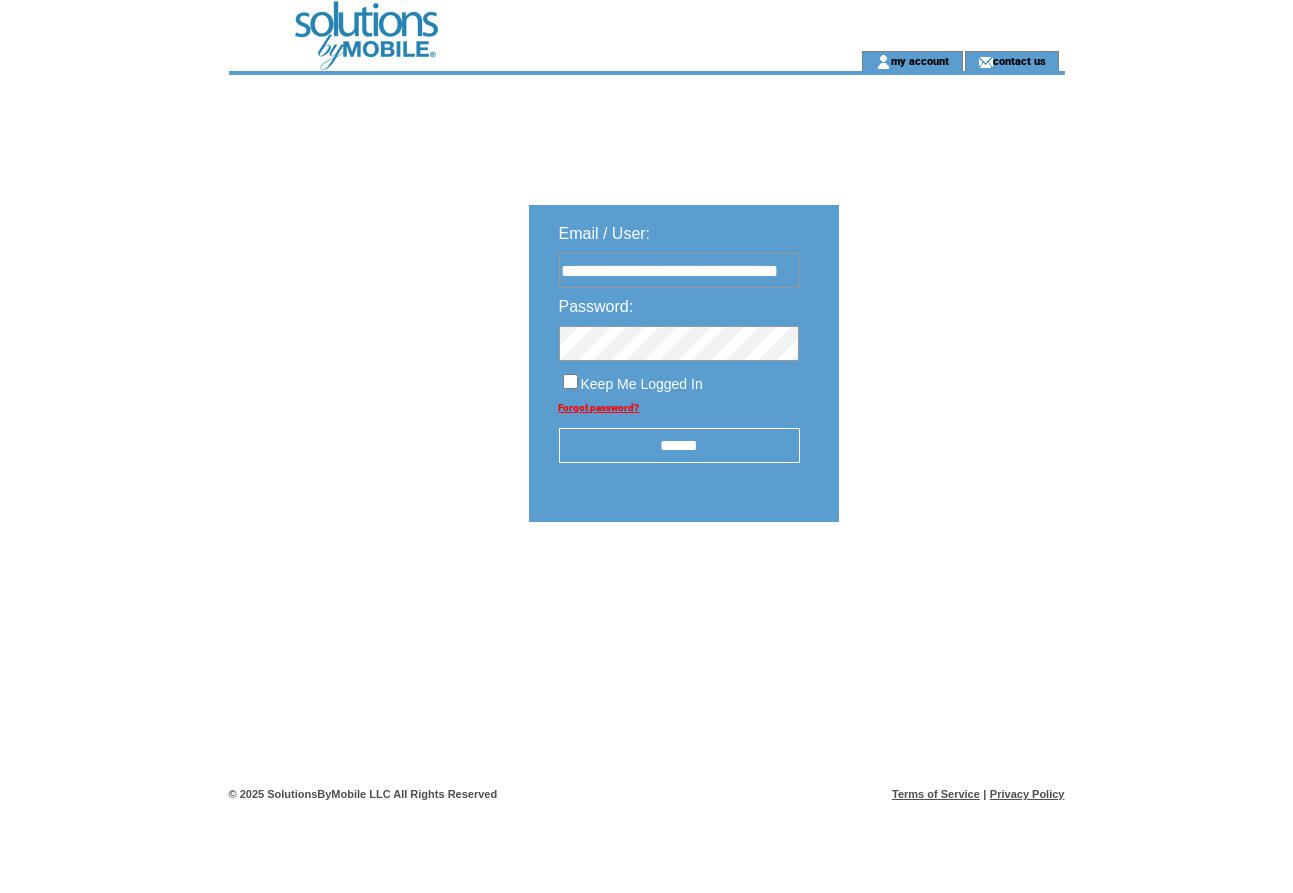 click on "**********" at bounding box center [684, 363] 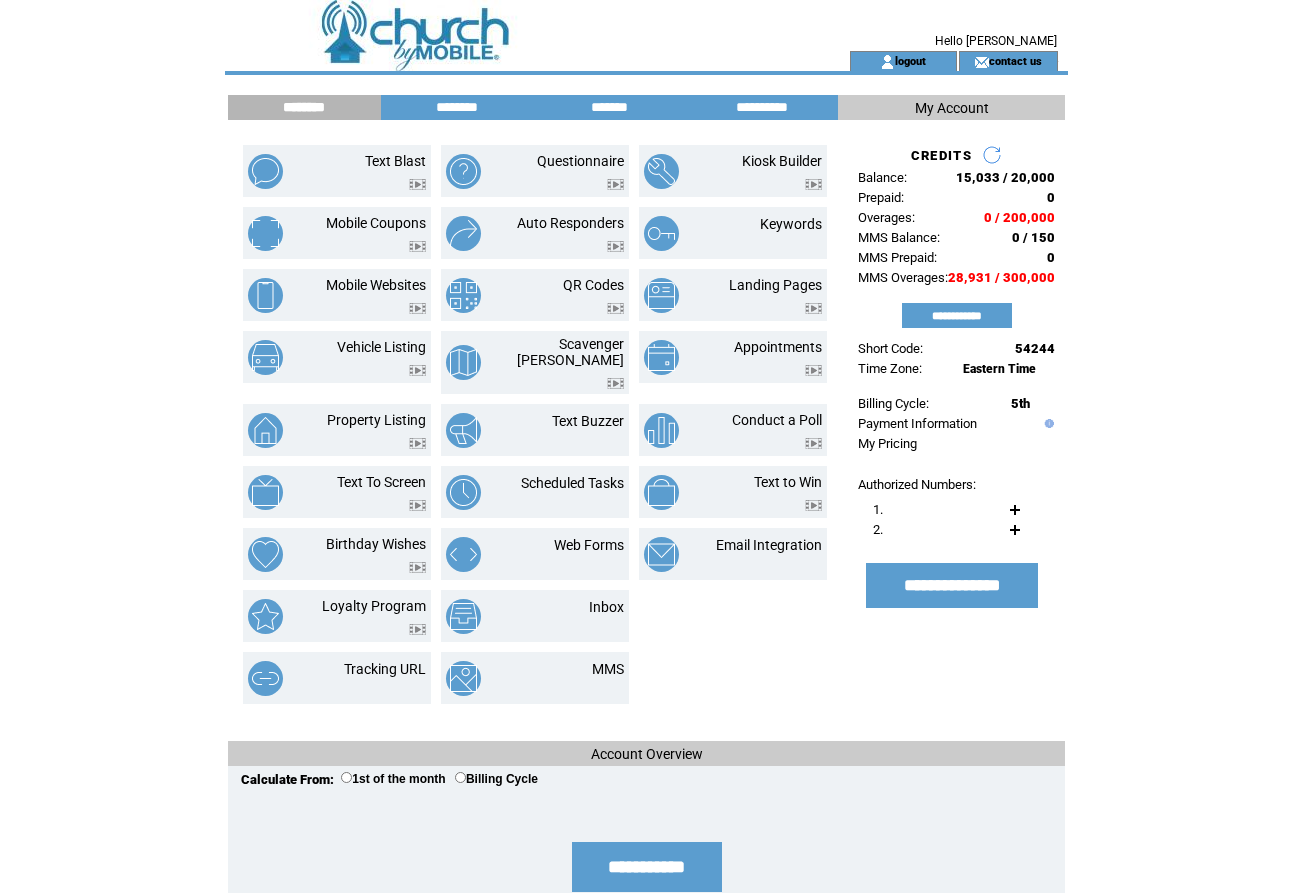 scroll, scrollTop: 0, scrollLeft: 0, axis: both 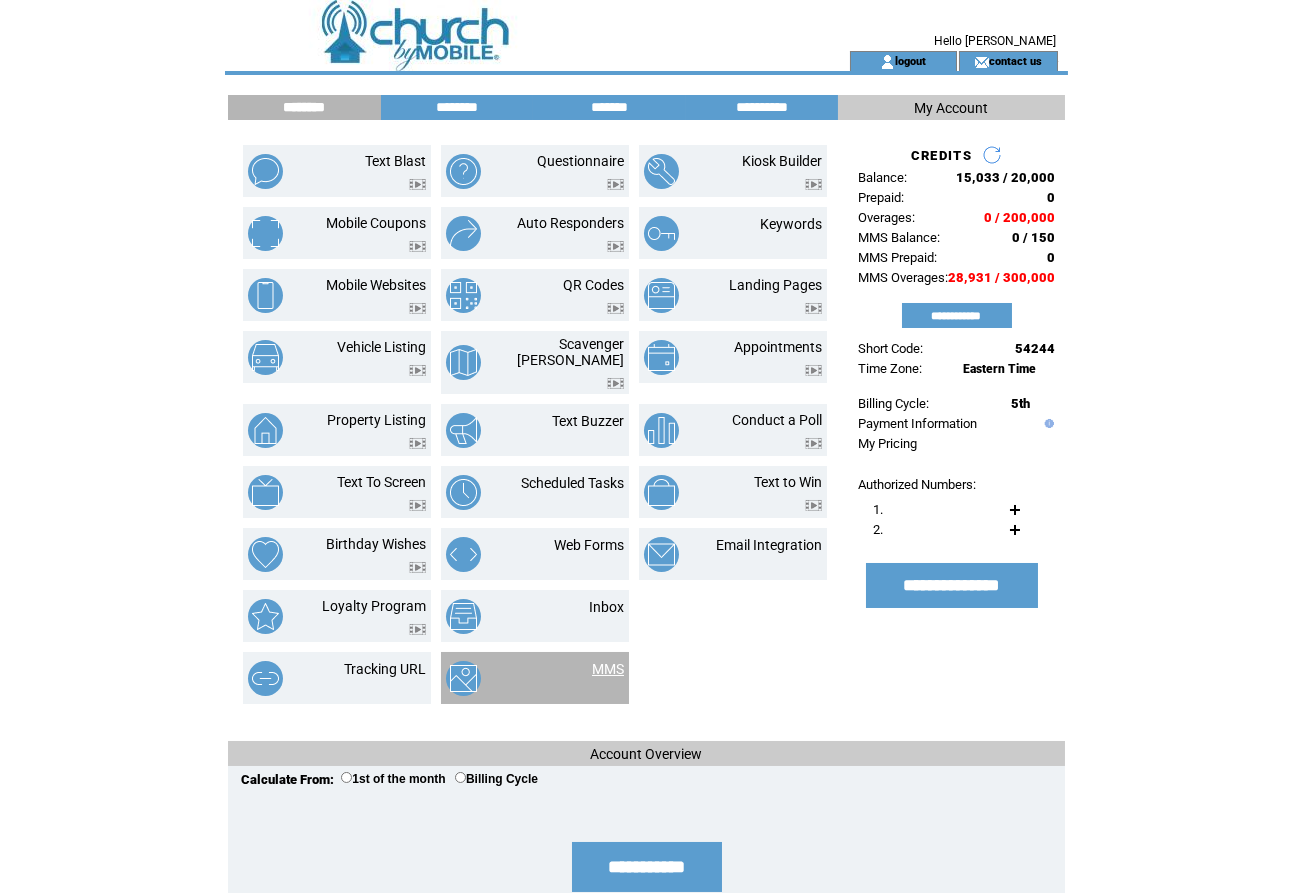 click on "MMS" at bounding box center (608, 672) 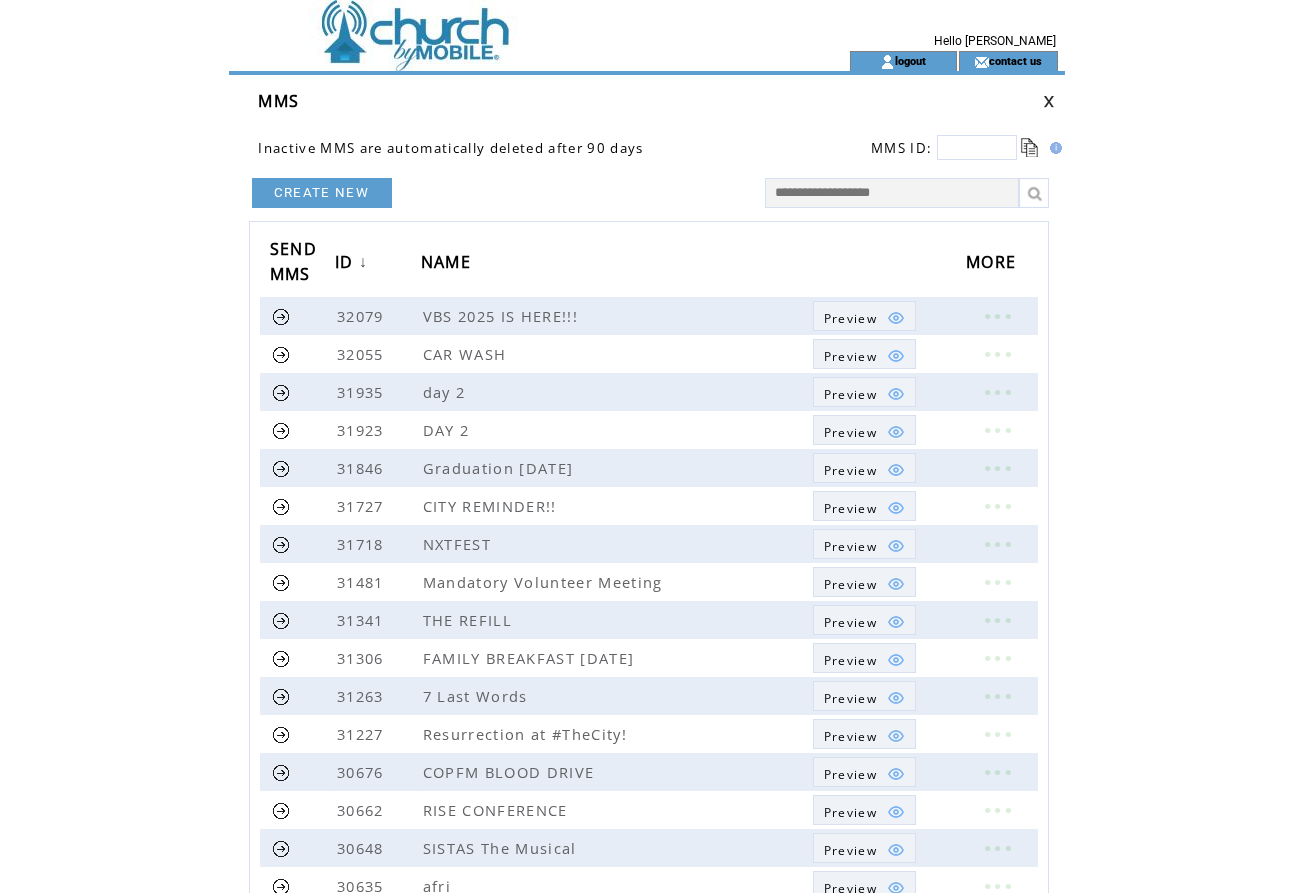 scroll, scrollTop: 0, scrollLeft: 0, axis: both 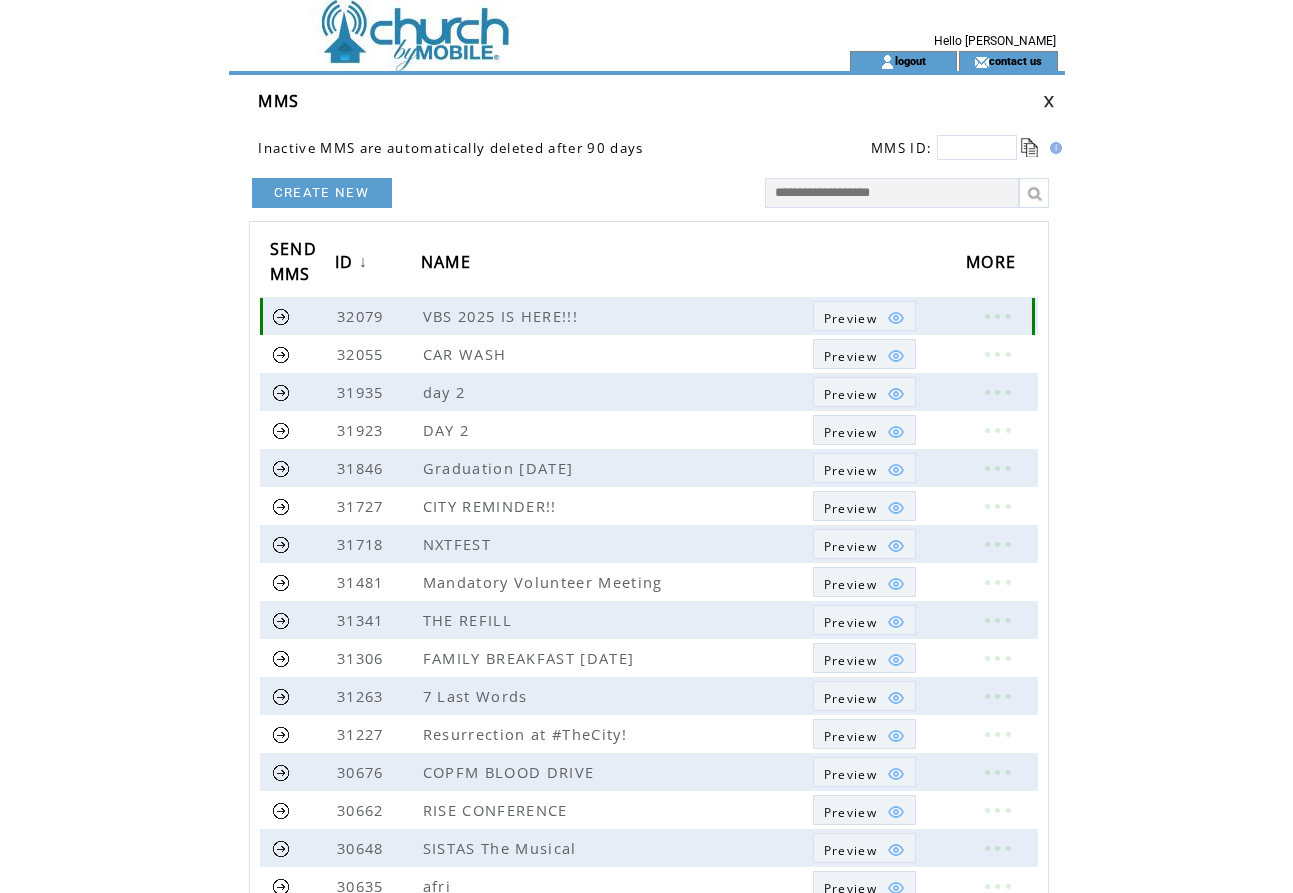 click at bounding box center (281, 316) 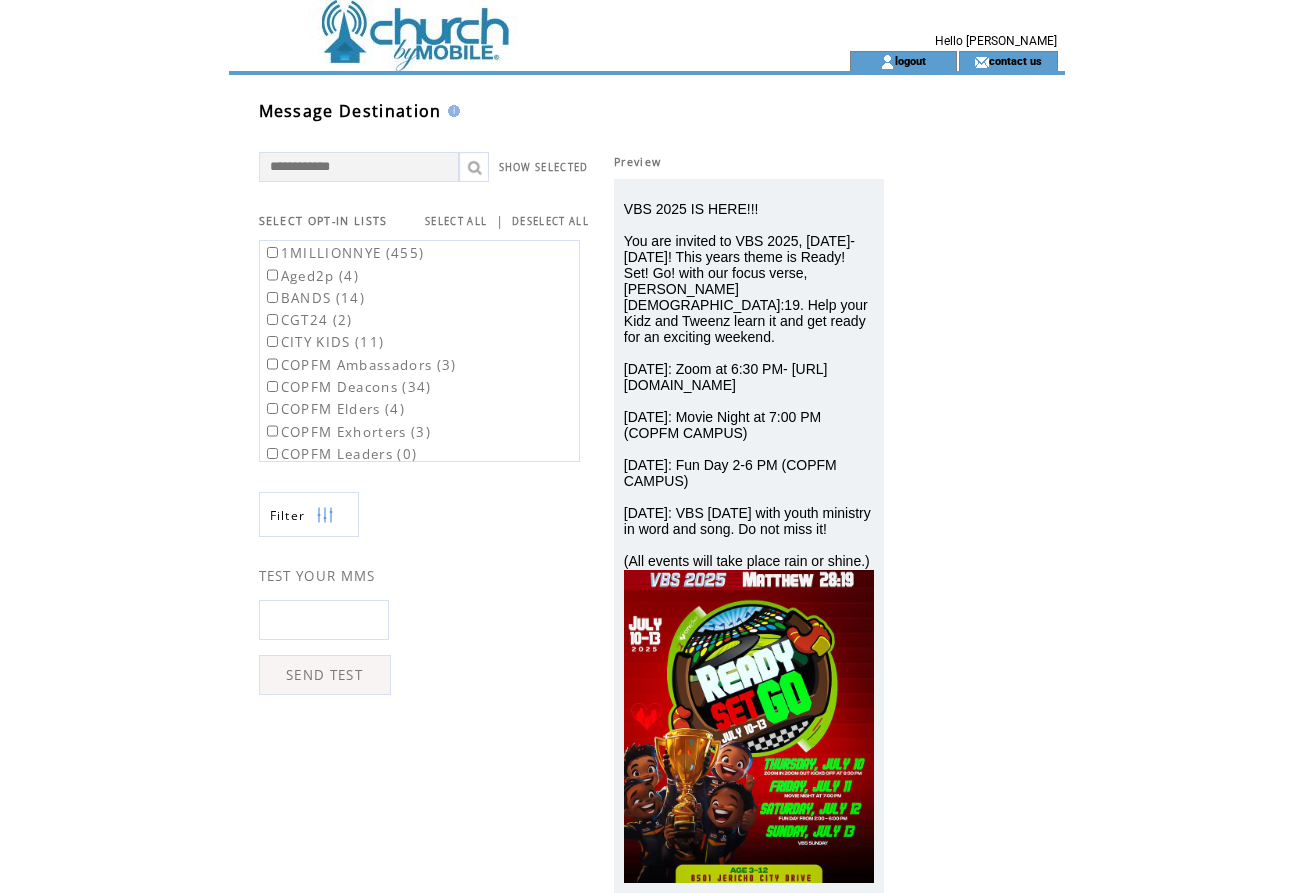 scroll, scrollTop: 0, scrollLeft: 0, axis: both 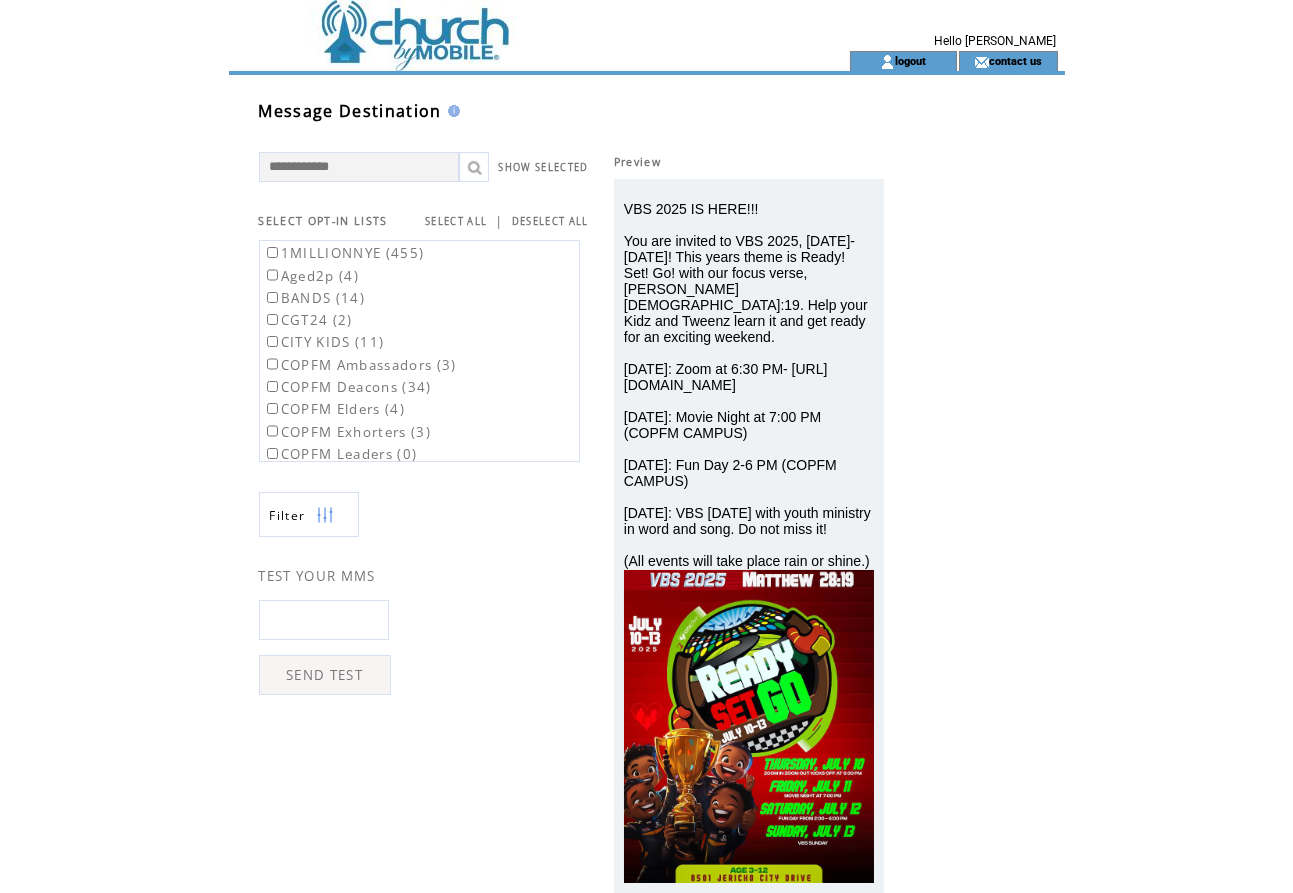 click on "SELECT ALL" at bounding box center (456, 221) 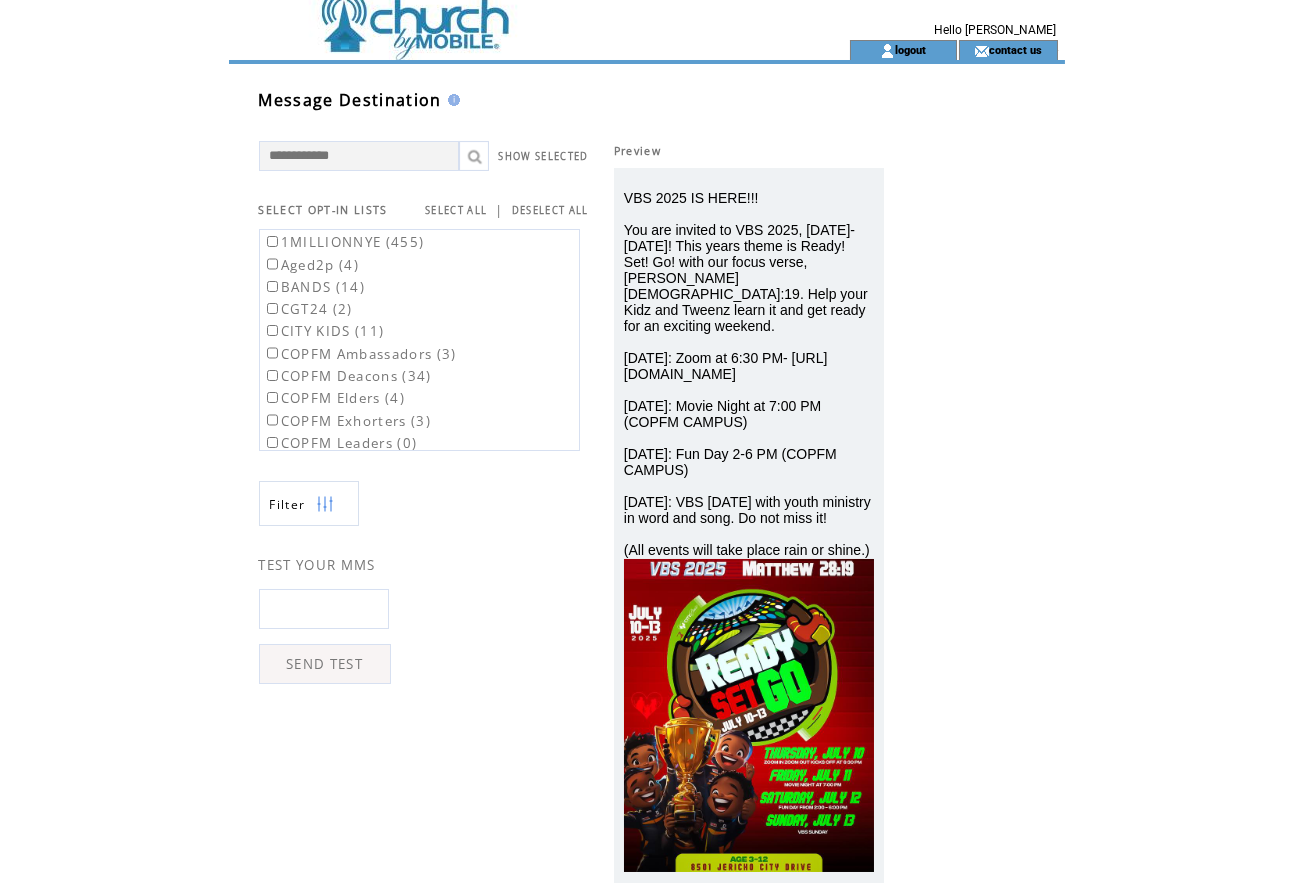scroll, scrollTop: 6, scrollLeft: 0, axis: vertical 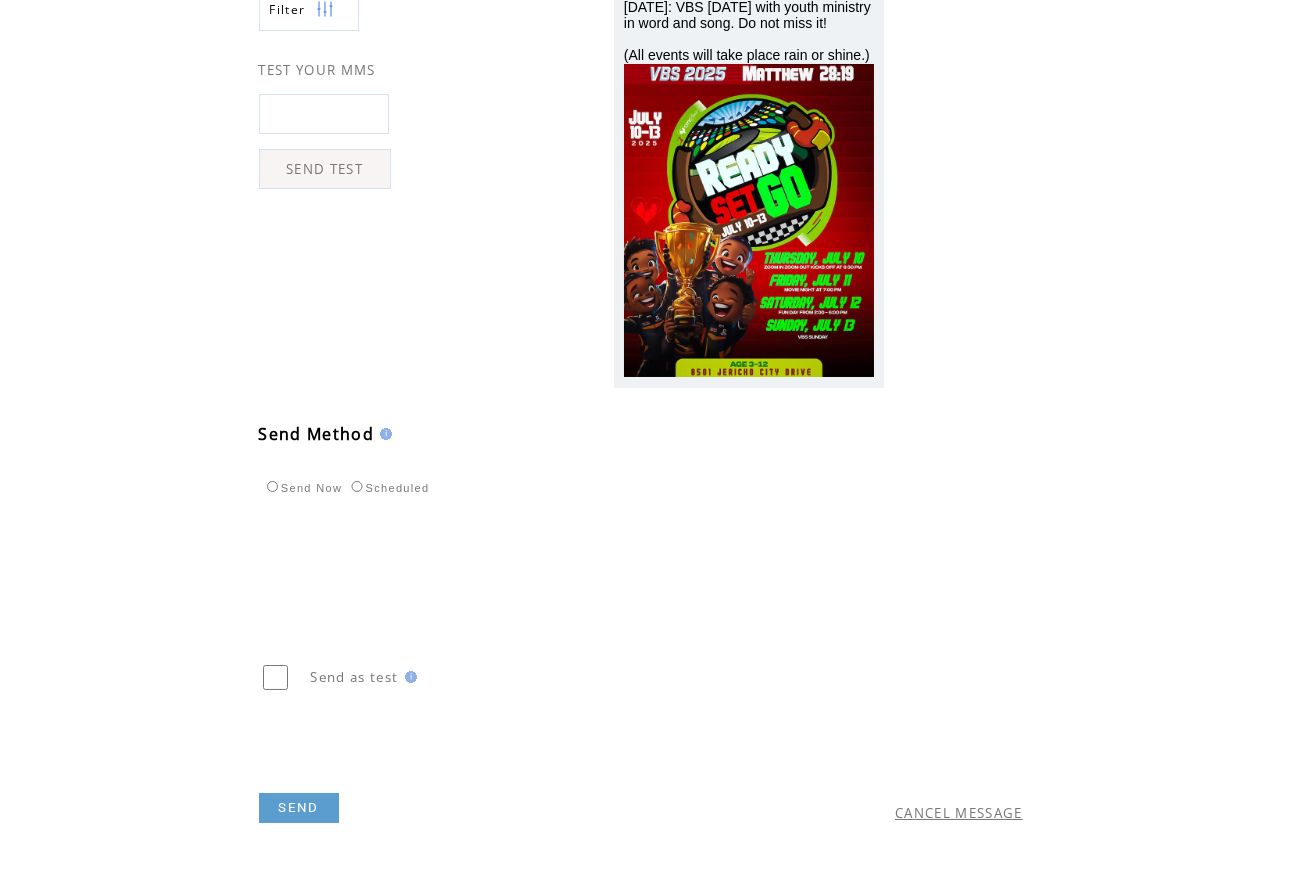 click on "SEND" at bounding box center (468, 778) 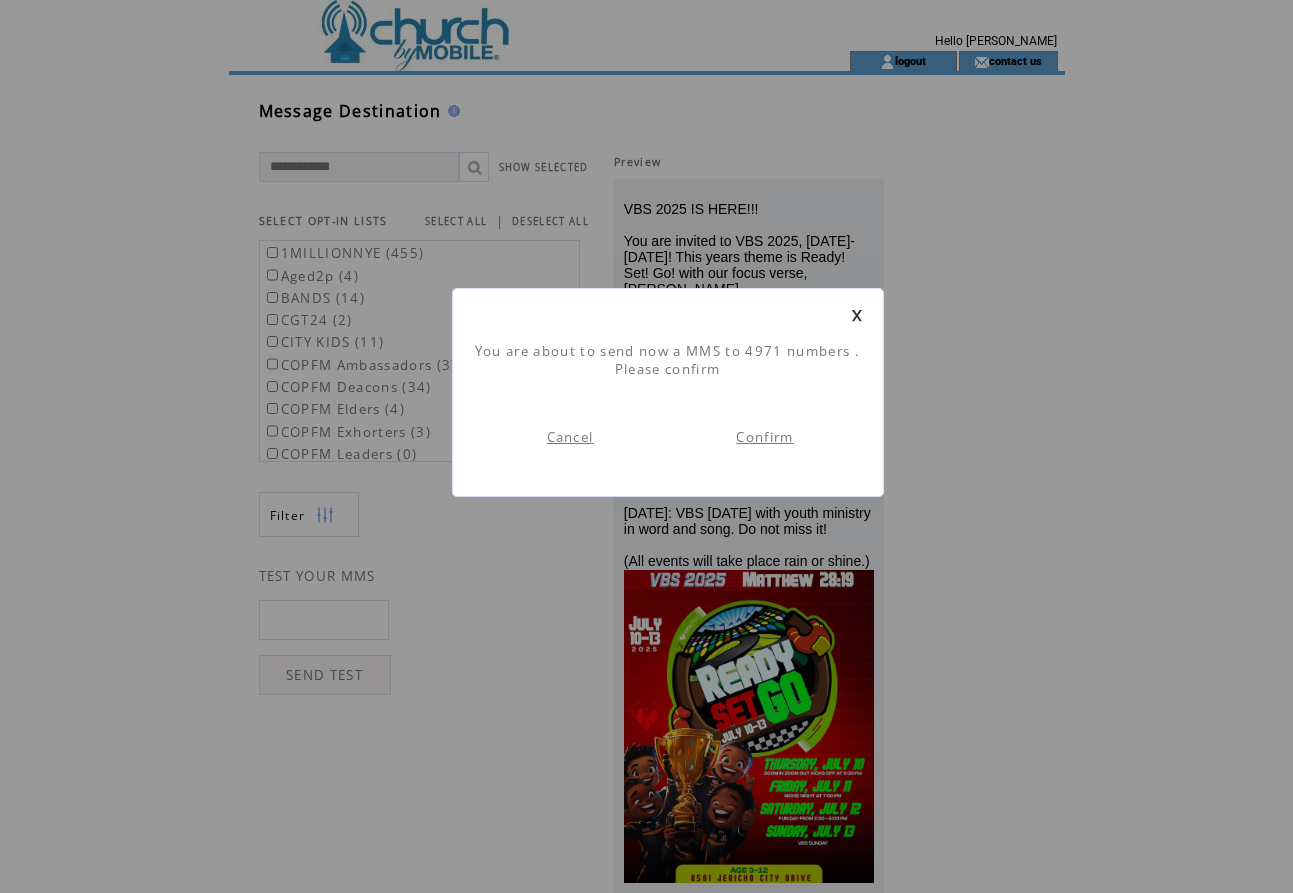 scroll, scrollTop: 1, scrollLeft: 0, axis: vertical 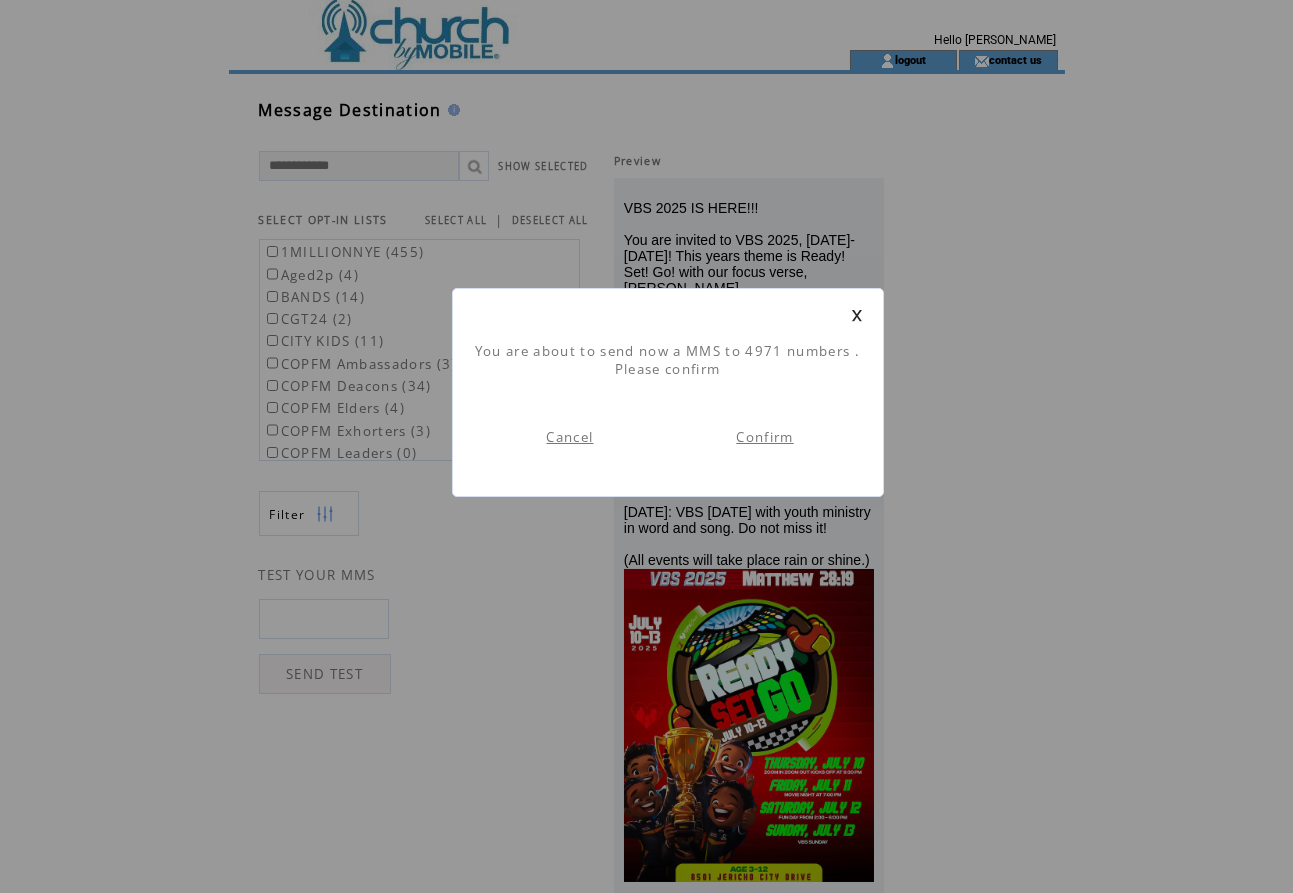 click on "Confirm" at bounding box center [764, 437] 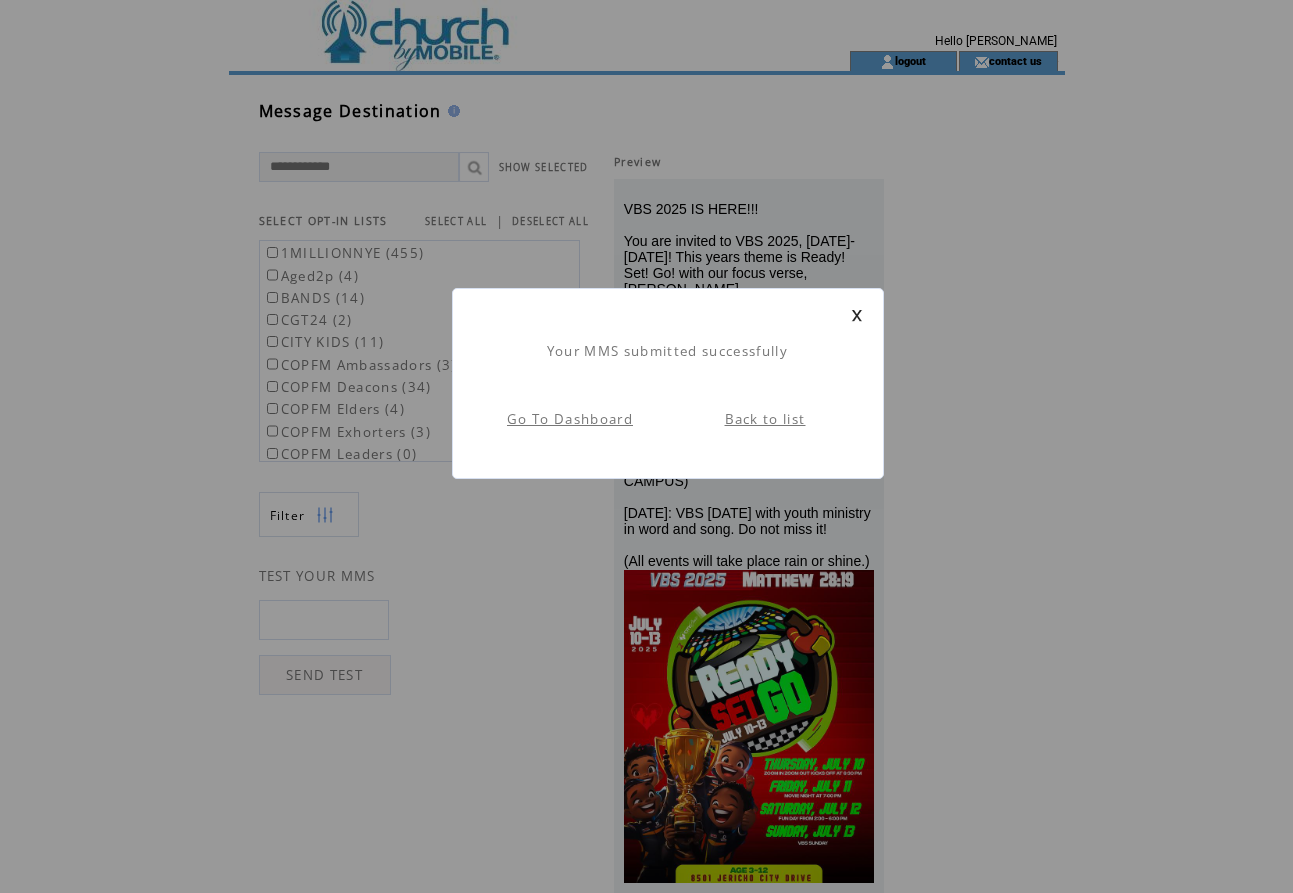 scroll, scrollTop: 1, scrollLeft: 0, axis: vertical 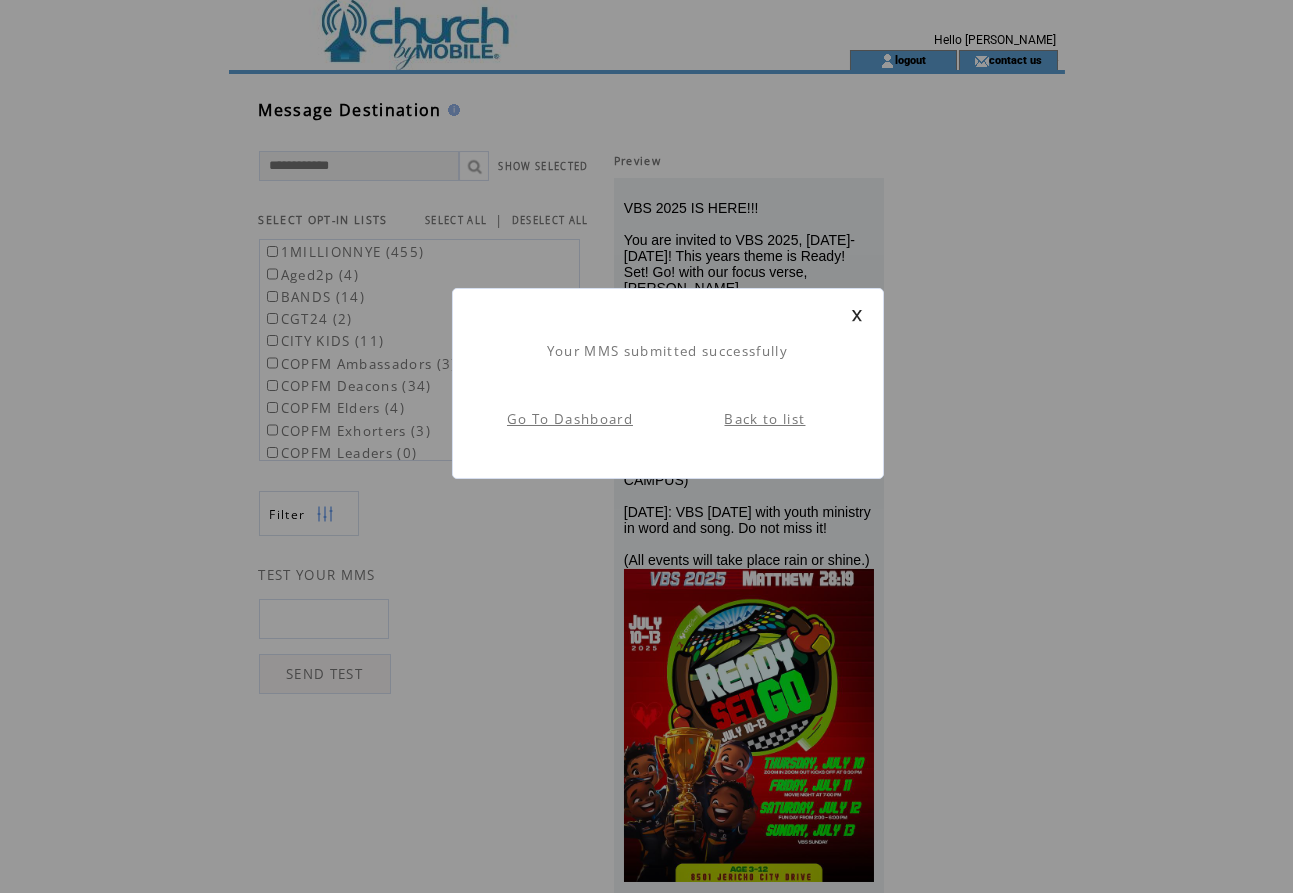 click at bounding box center (857, 315) 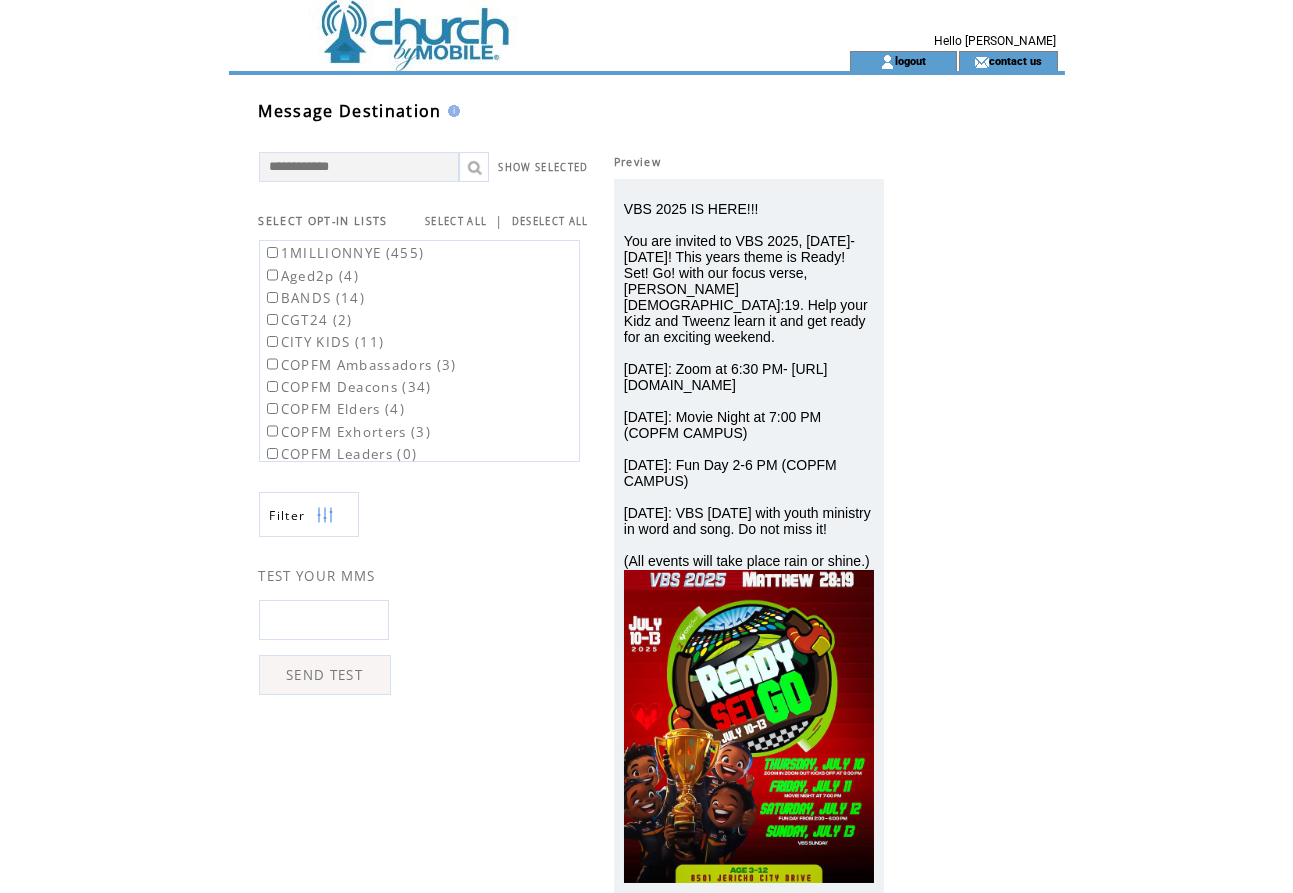 scroll, scrollTop: 1, scrollLeft: 0, axis: vertical 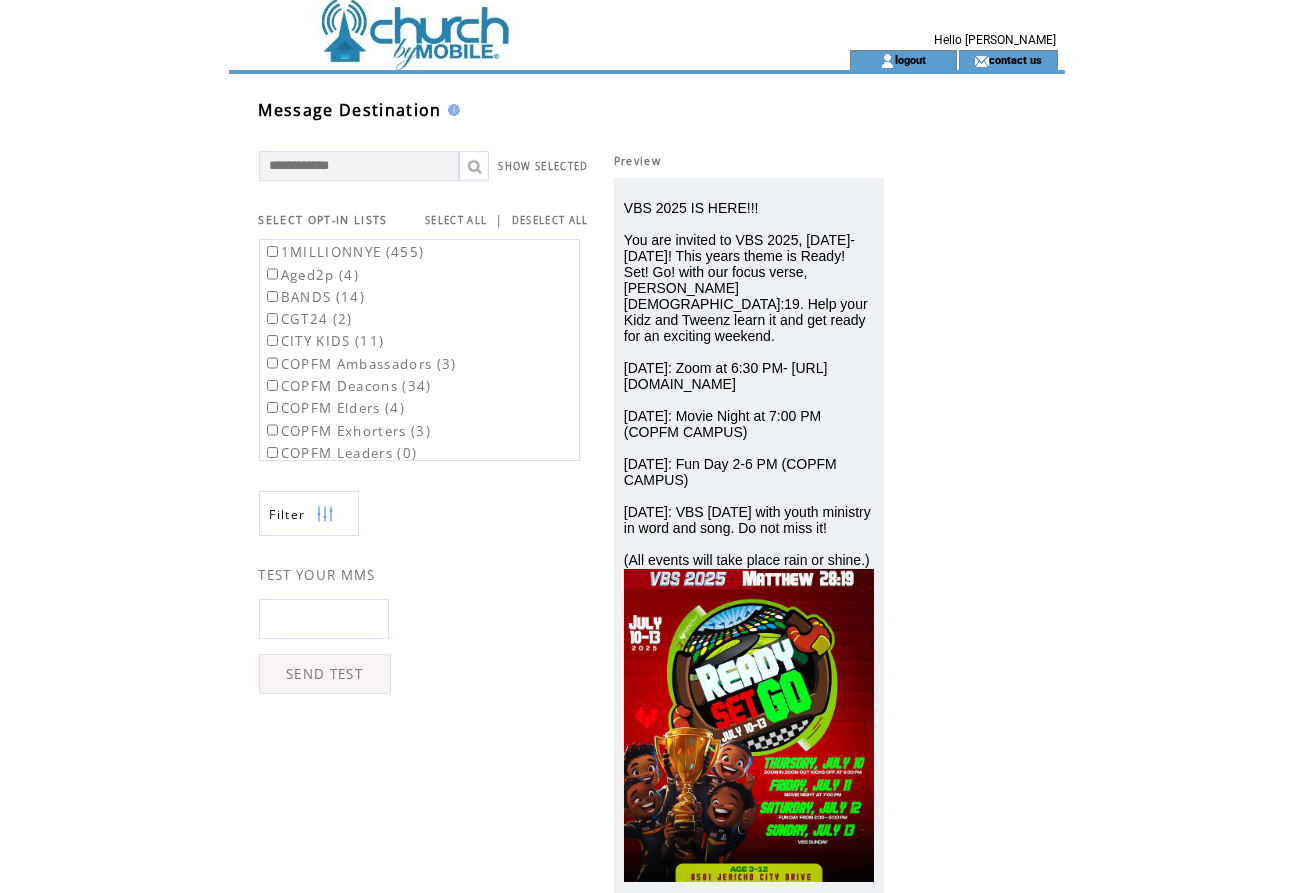 drag, startPoint x: 823, startPoint y: 350, endPoint x: 647, endPoint y: 339, distance: 176.34341 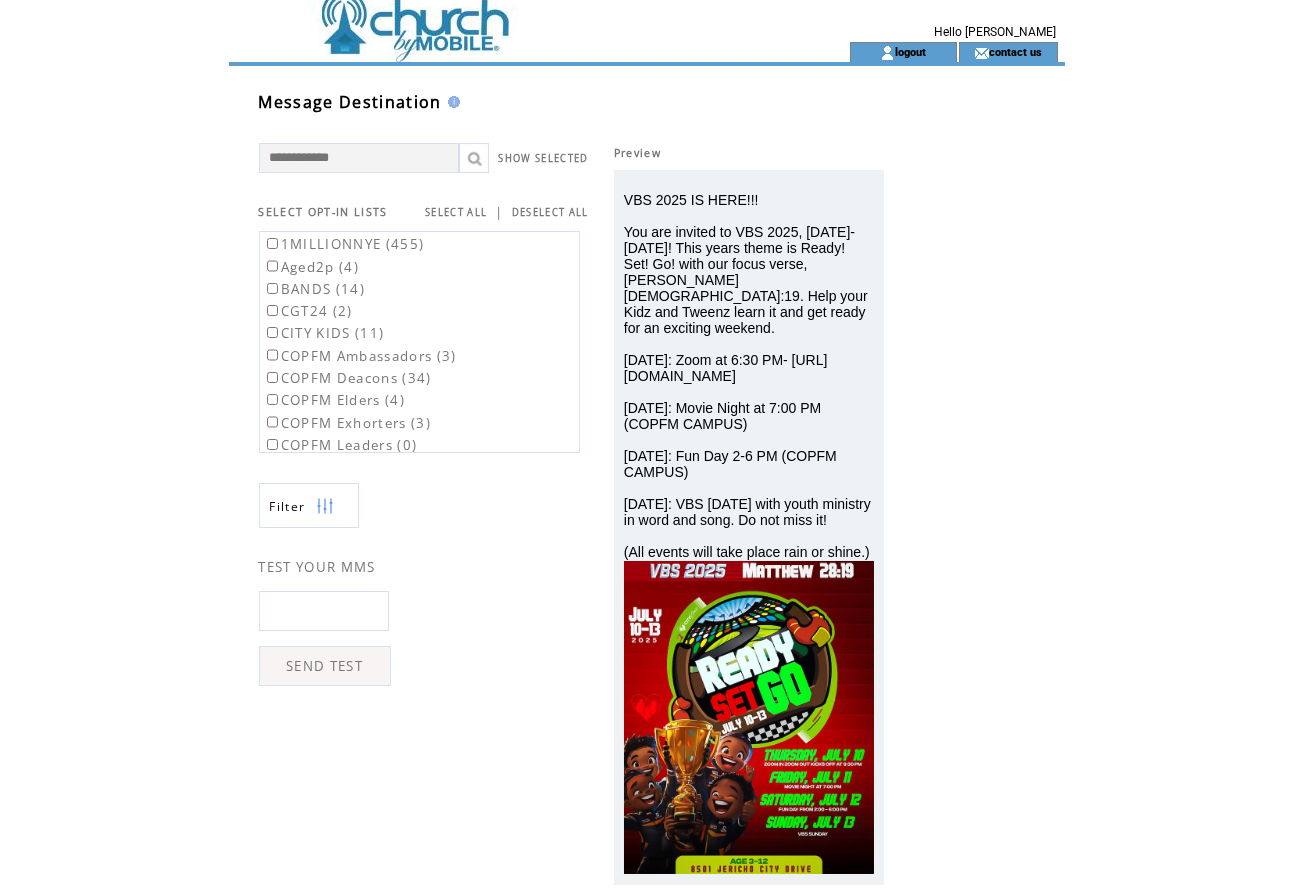 scroll, scrollTop: 9, scrollLeft: 0, axis: vertical 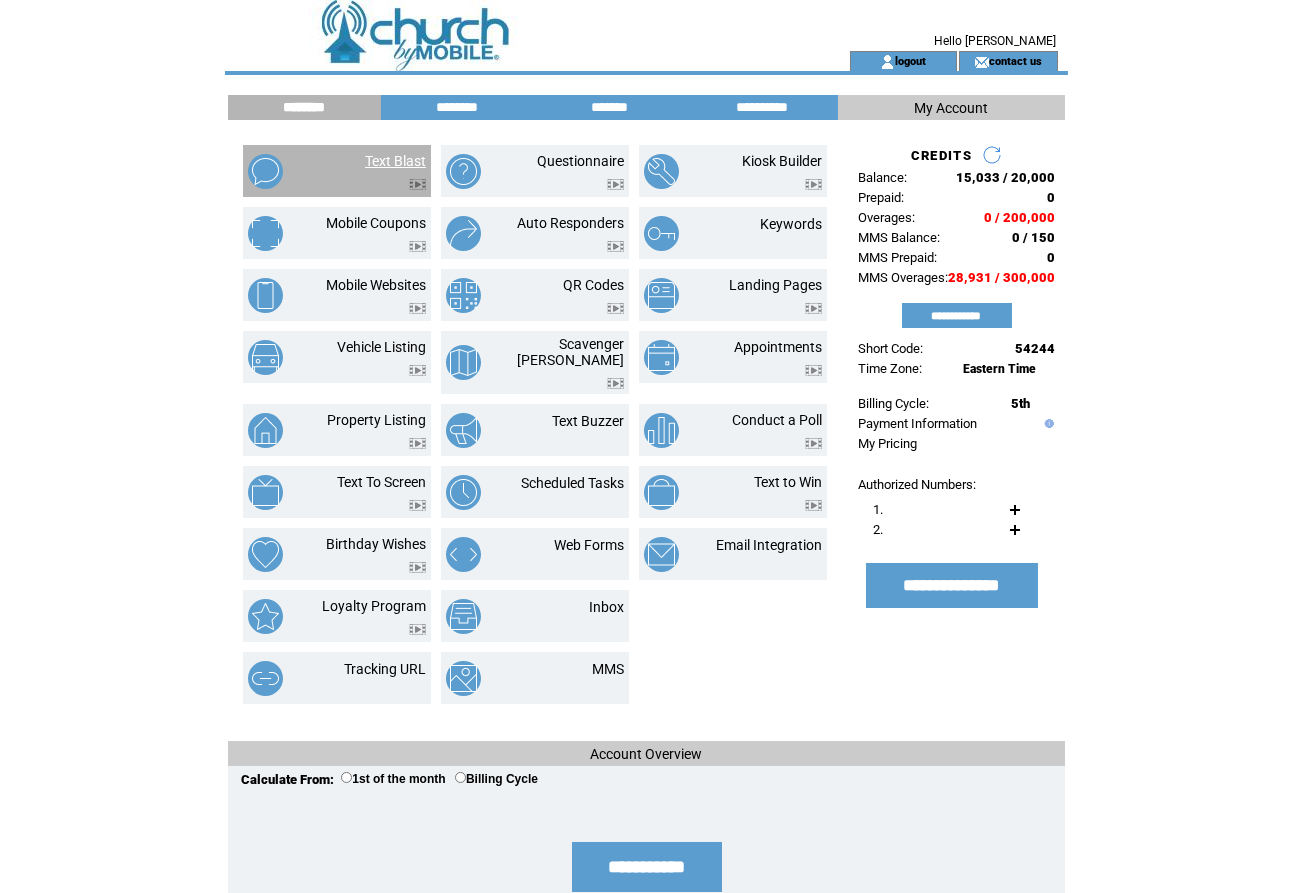 click on "Text Blast" at bounding box center (395, 161) 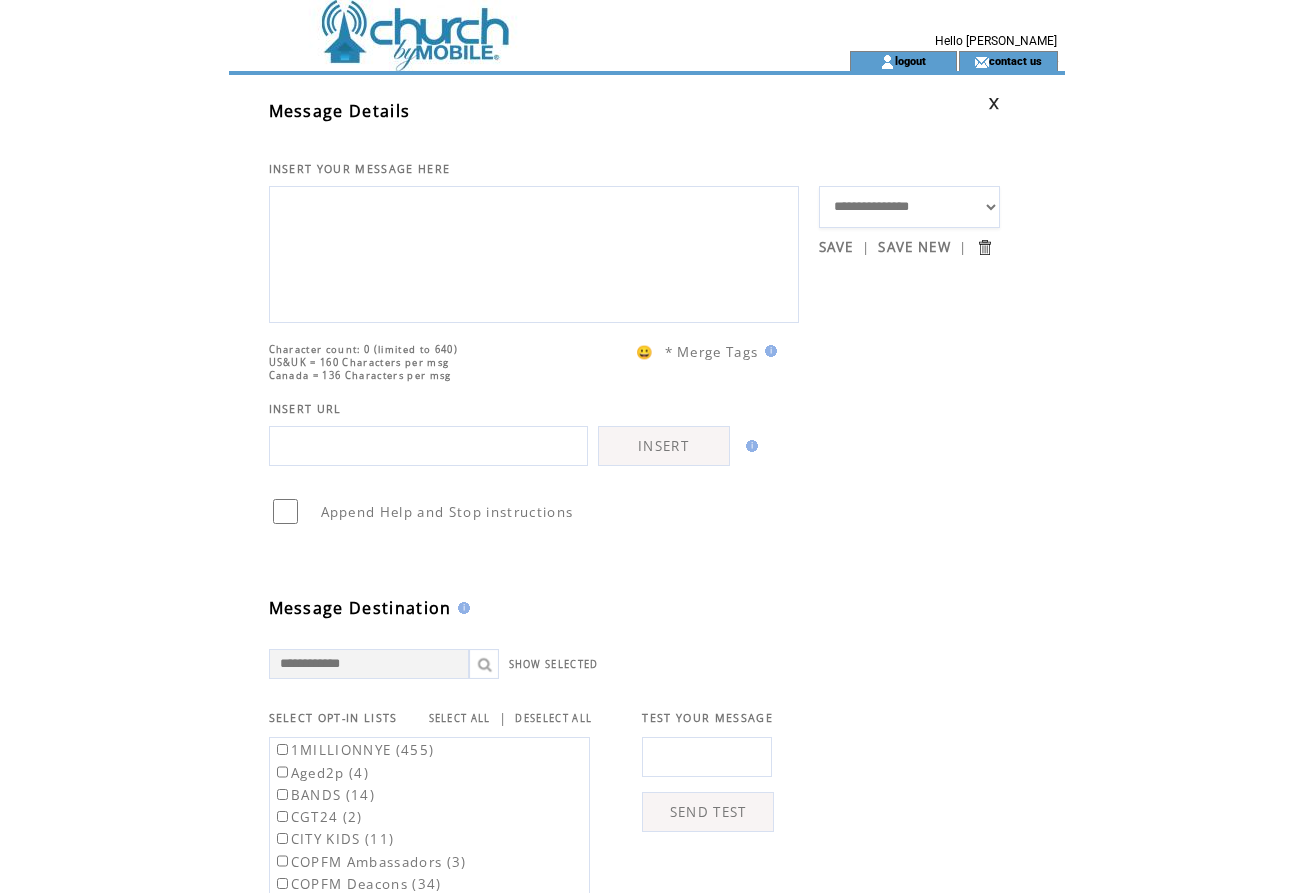 scroll, scrollTop: 0, scrollLeft: 0, axis: both 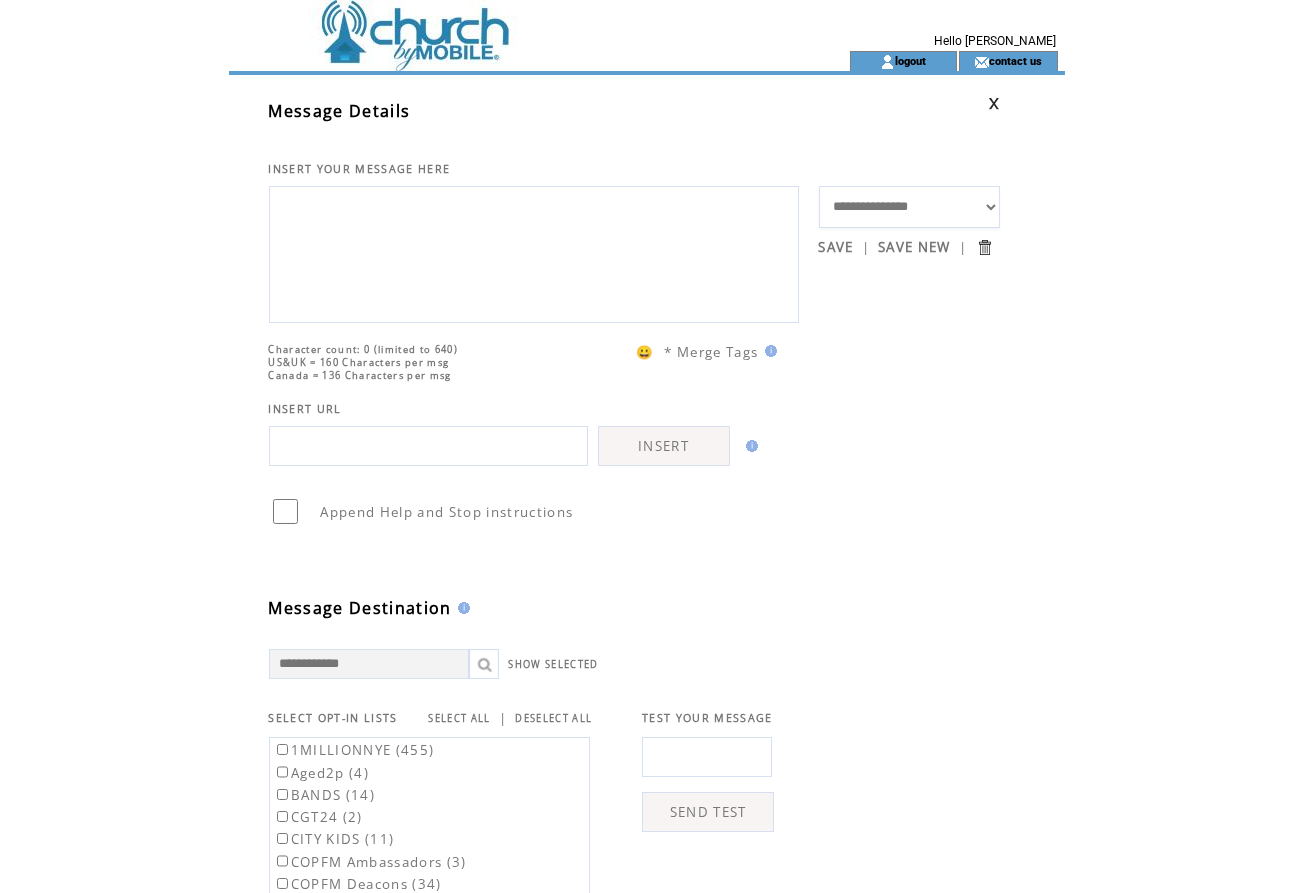 click at bounding box center (534, 252) 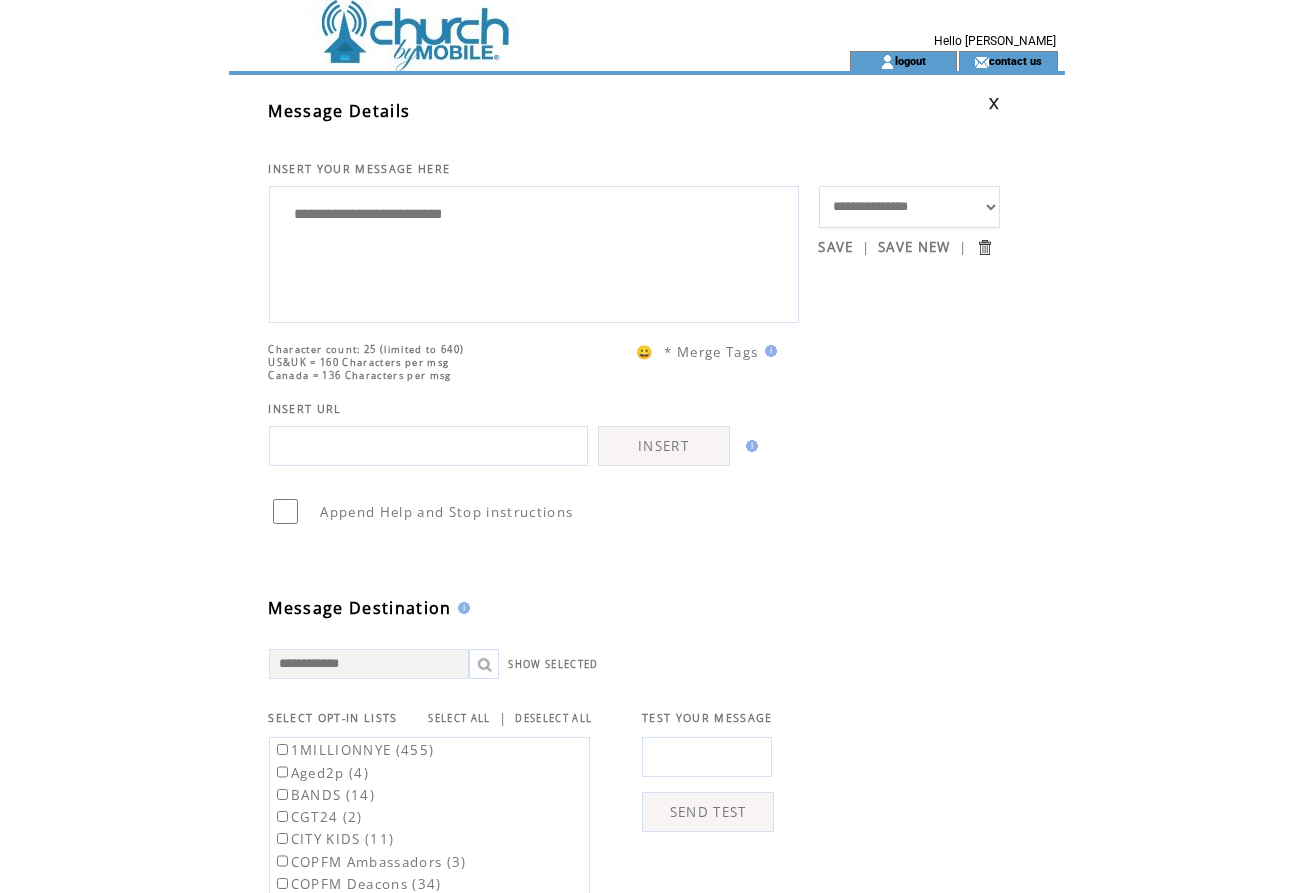scroll, scrollTop: 0, scrollLeft: 0, axis: both 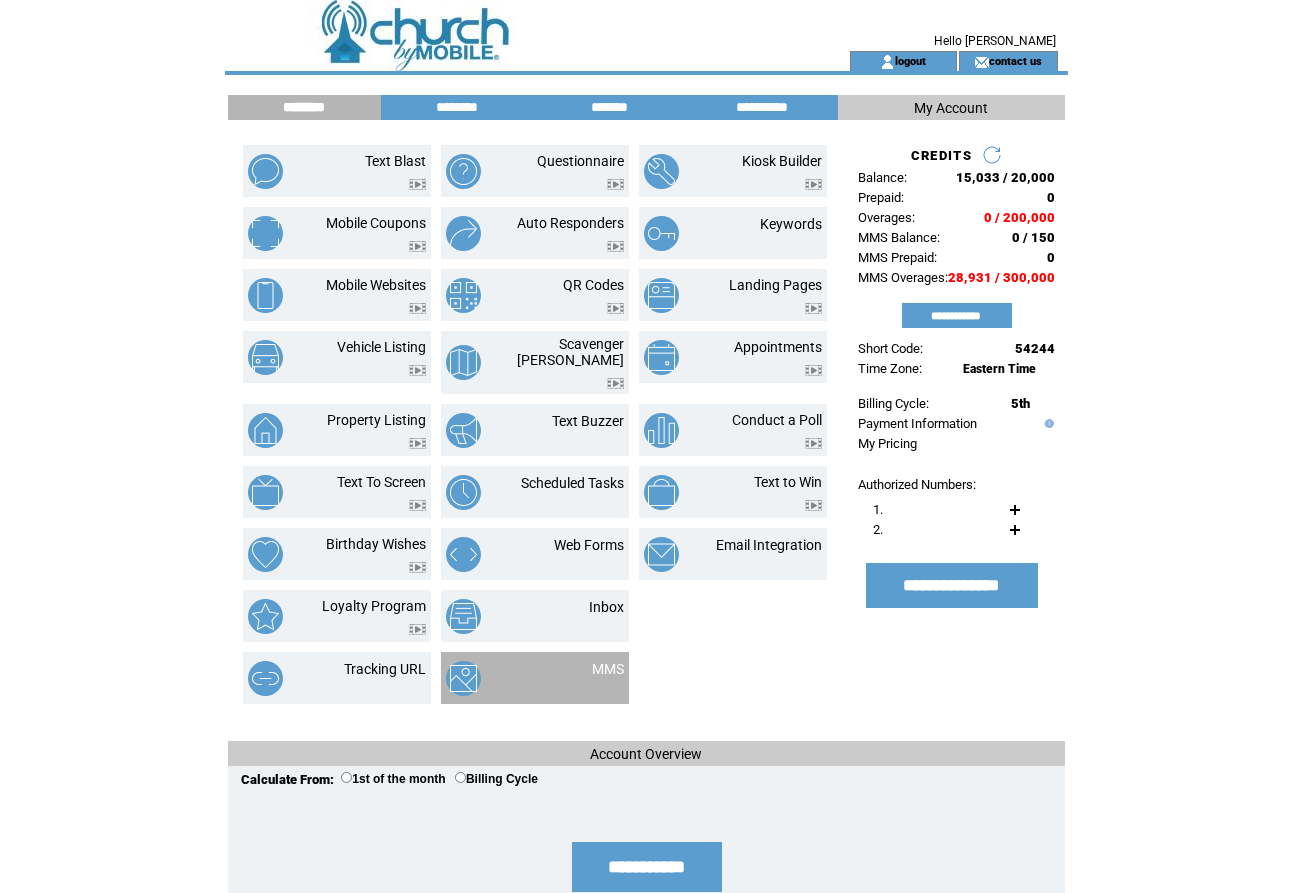 click at bounding box center [608, 680] 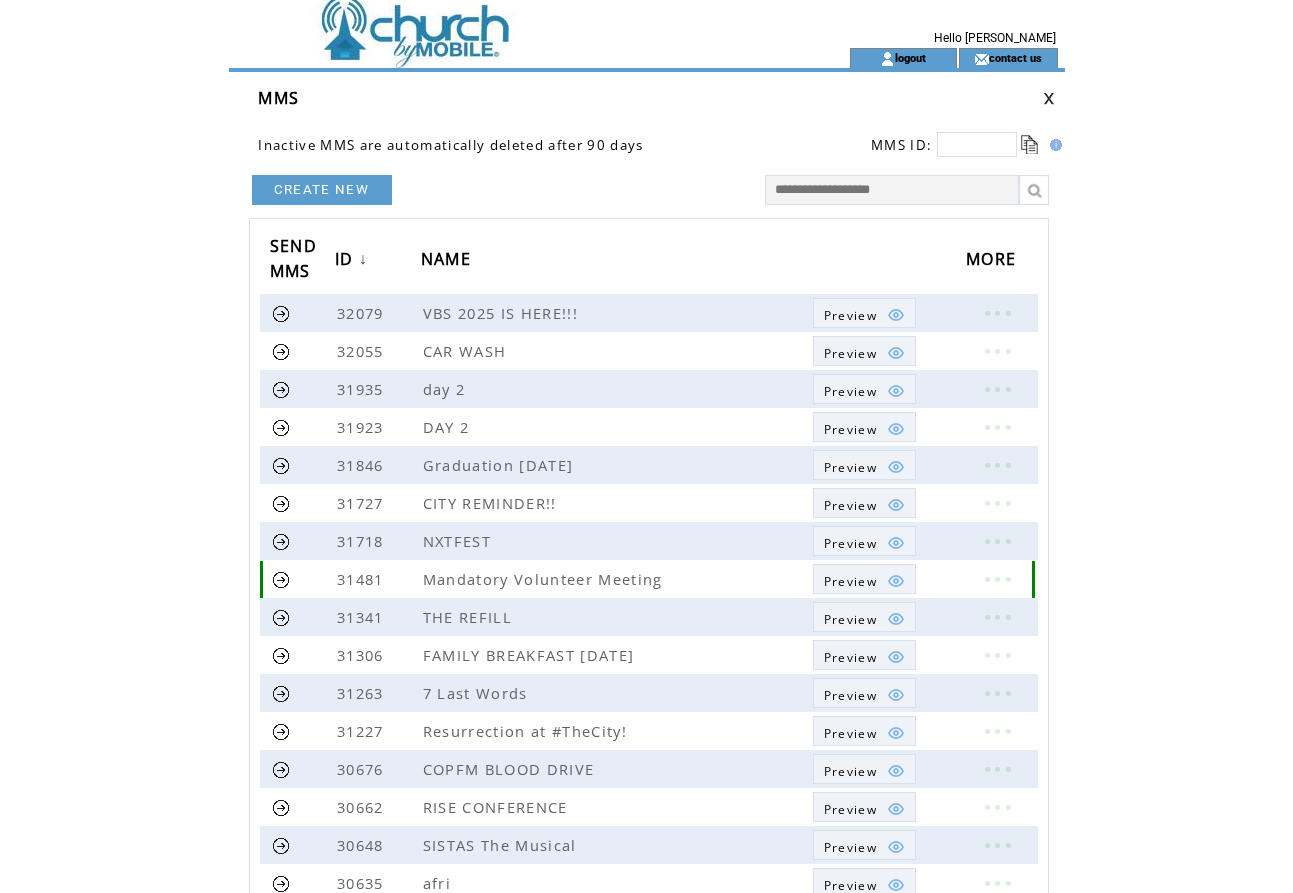 scroll, scrollTop: 4, scrollLeft: 1, axis: both 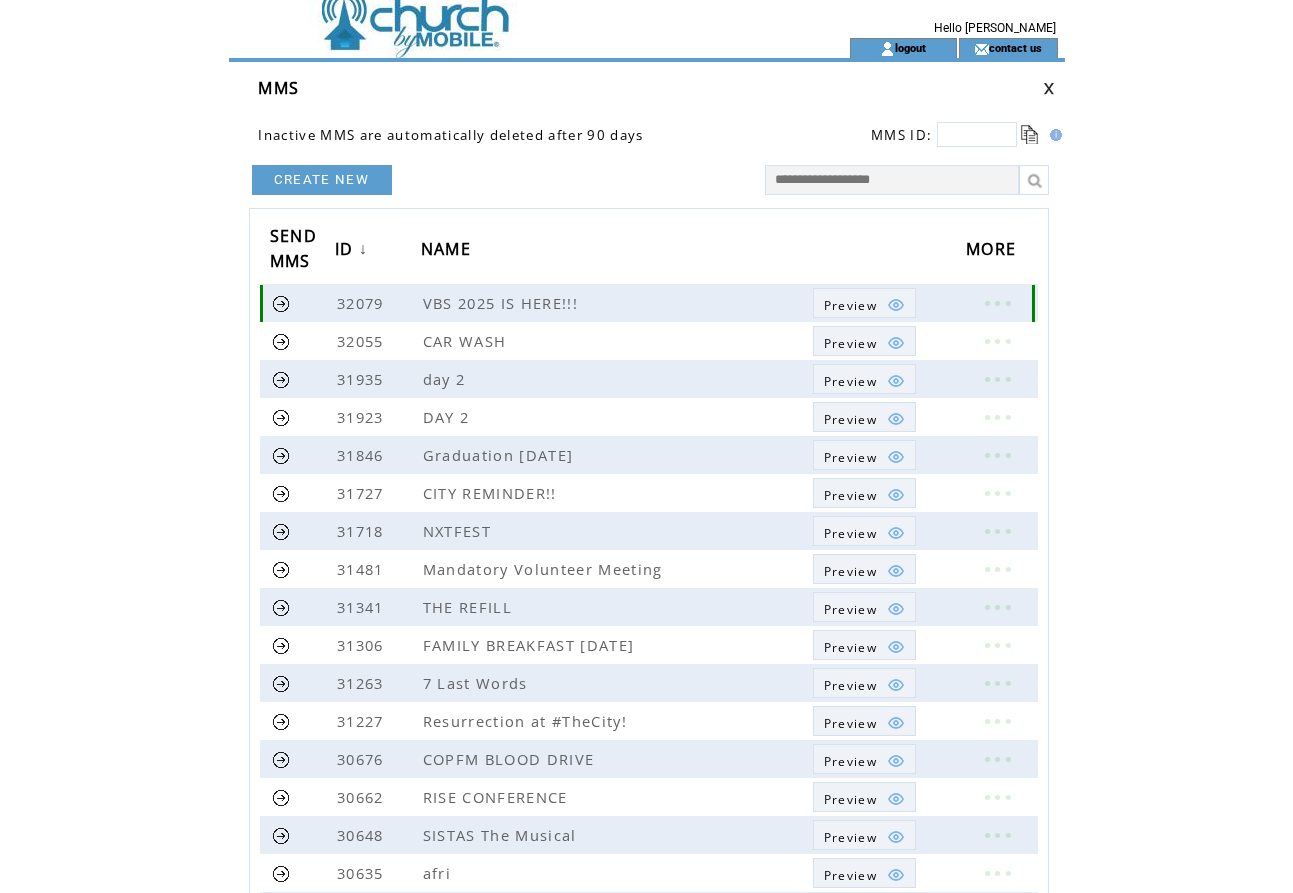 click at bounding box center (997, 303) 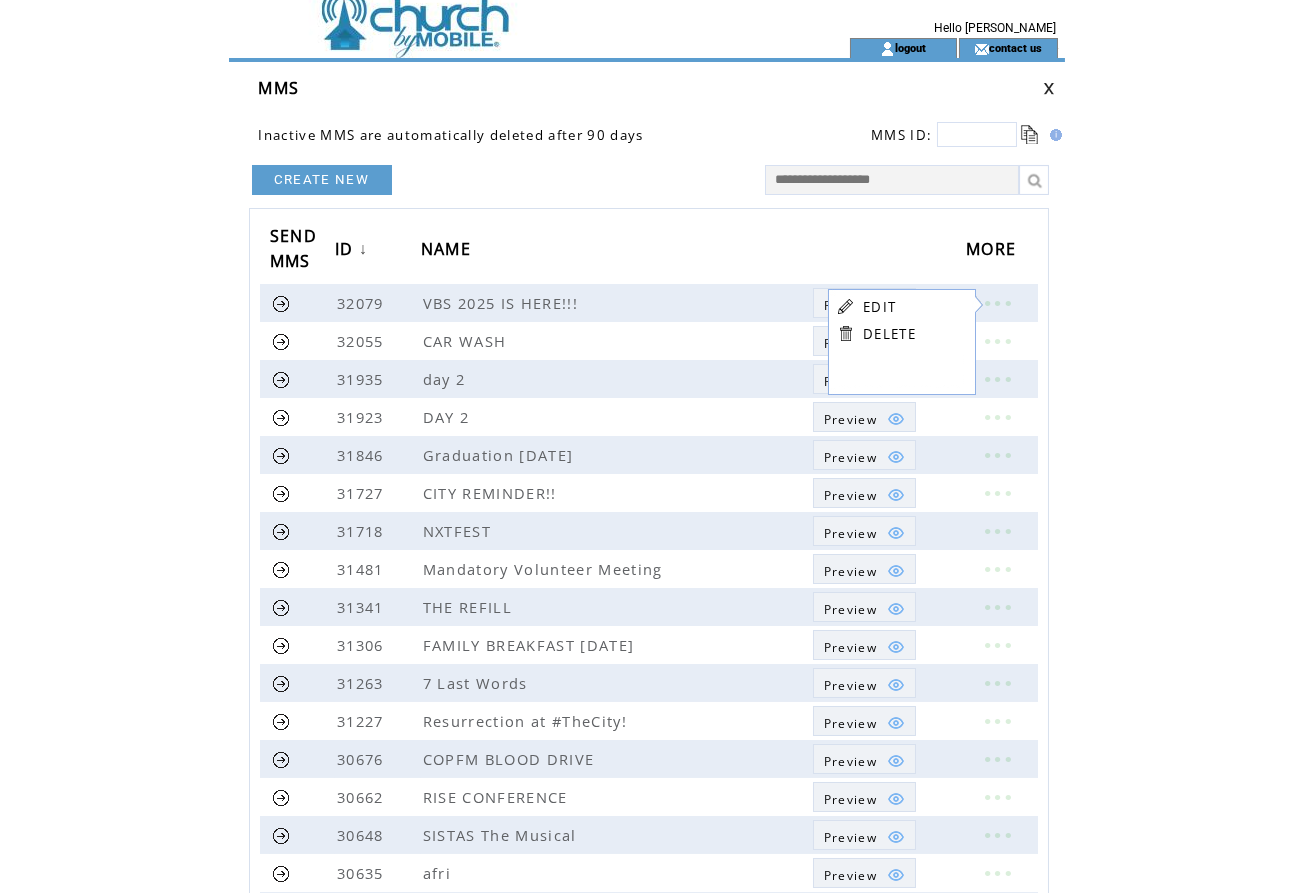 click on "EDIT" at bounding box center [879, 307] 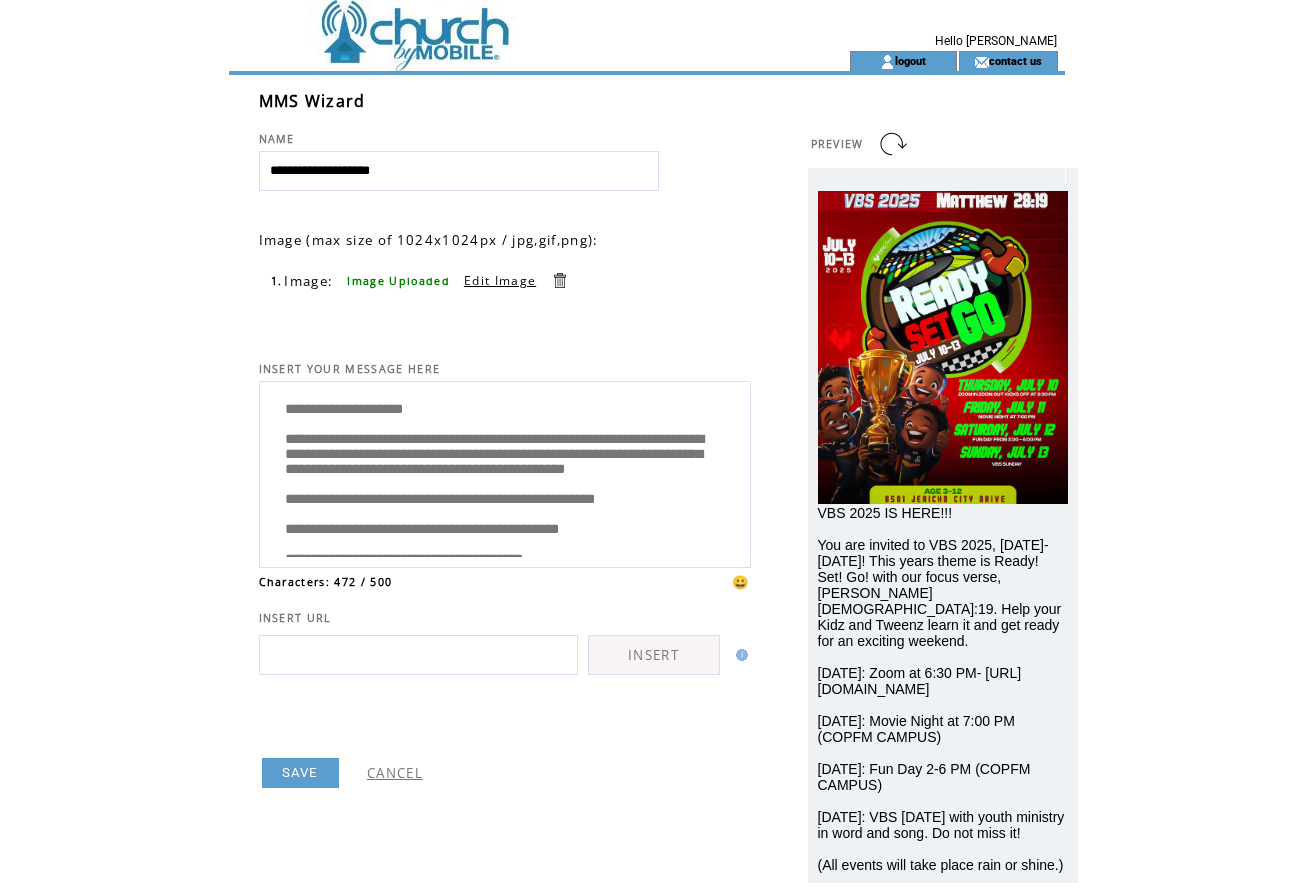 scroll, scrollTop: 0, scrollLeft: 0, axis: both 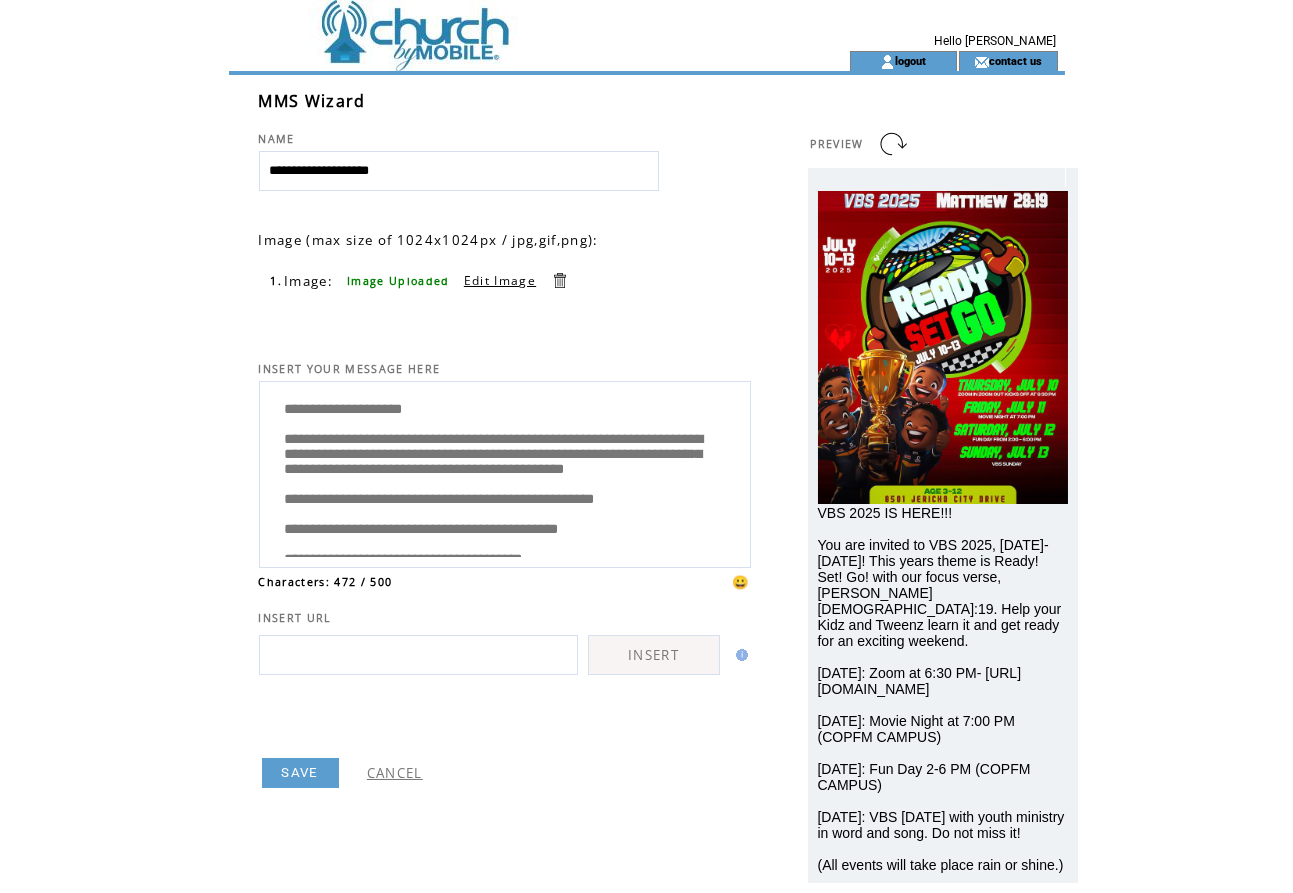 drag, startPoint x: 818, startPoint y: 640, endPoint x: 960, endPoint y: 653, distance: 142.59383 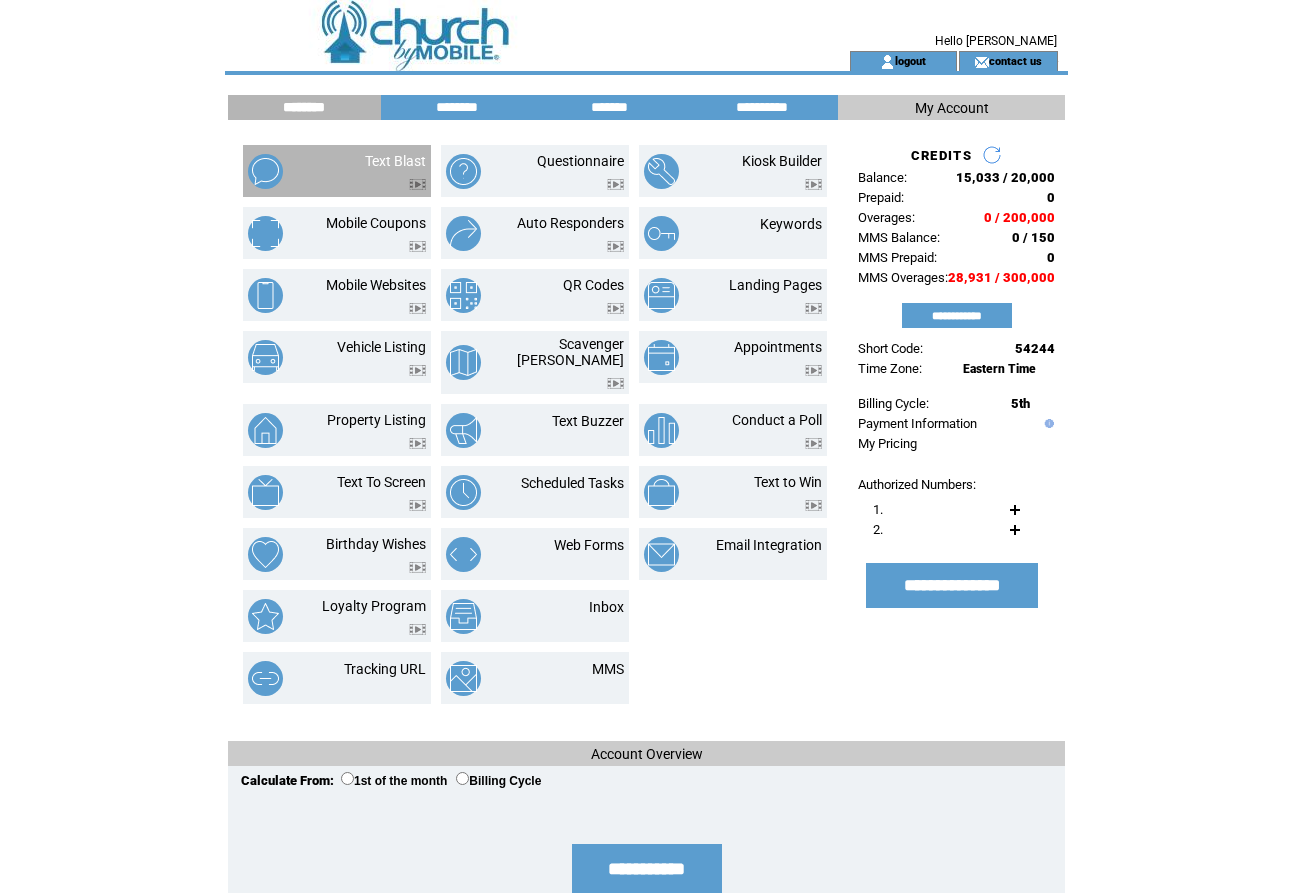 scroll, scrollTop: 0, scrollLeft: 0, axis: both 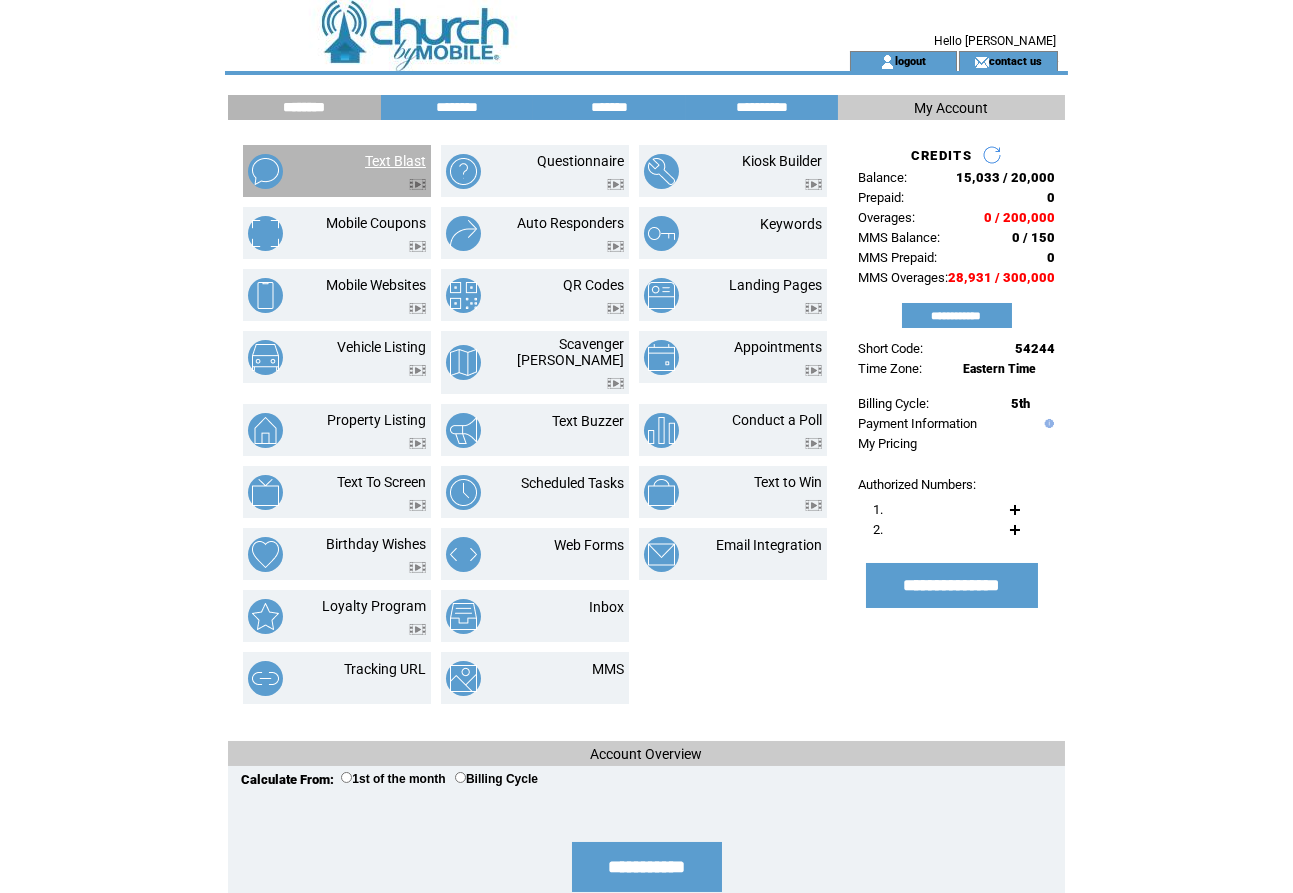 click on "Text Blast" at bounding box center (395, 161) 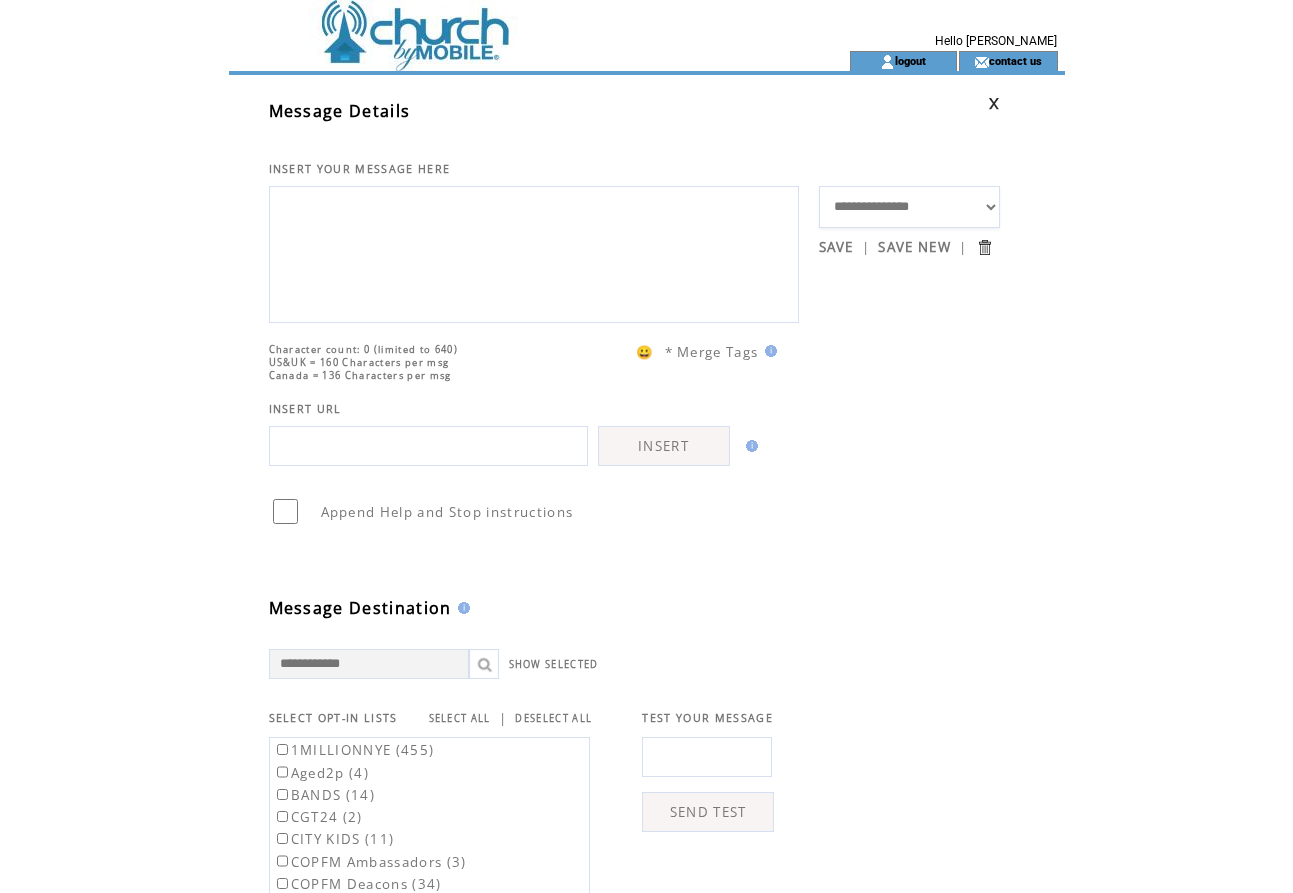 scroll, scrollTop: 0, scrollLeft: 0, axis: both 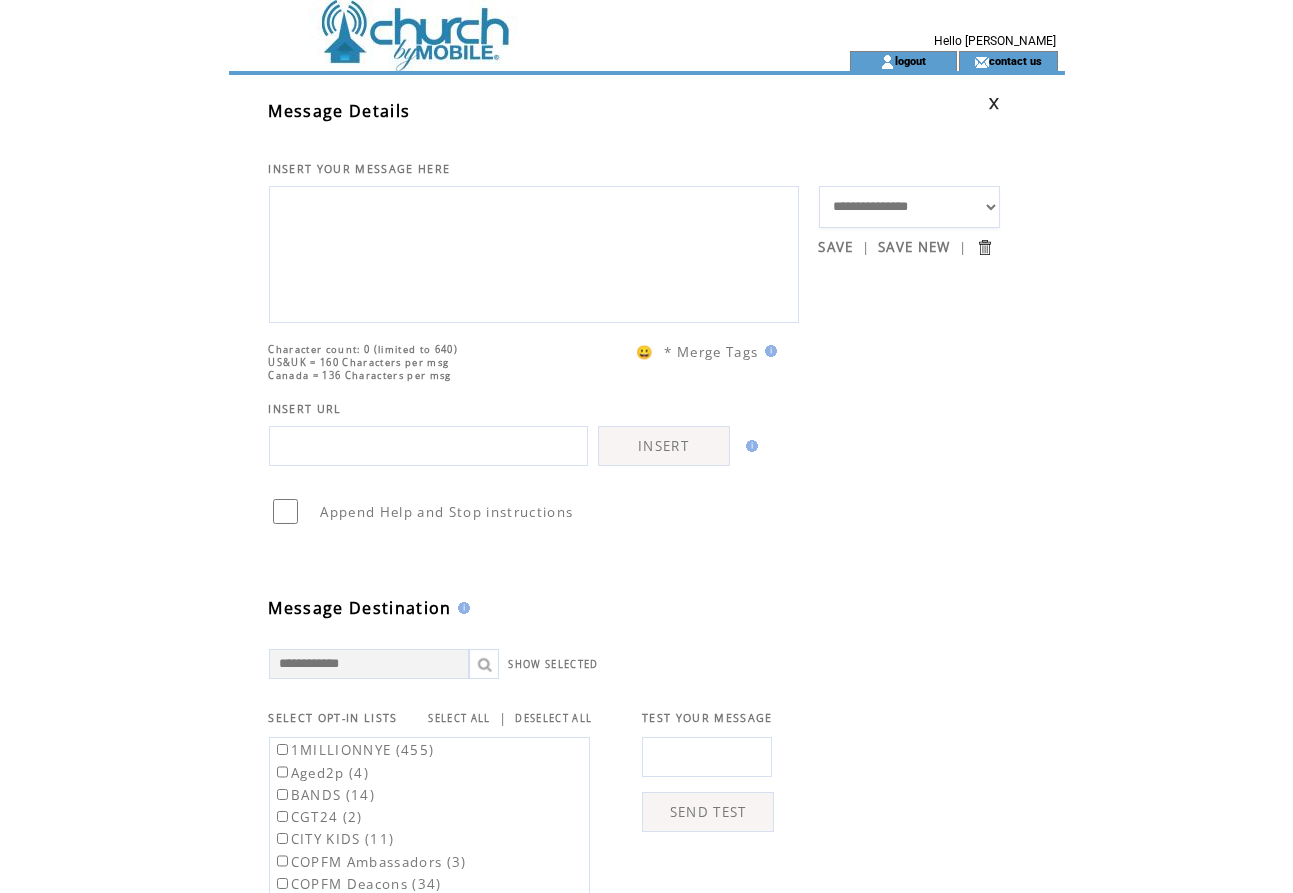 click at bounding box center (534, 252) 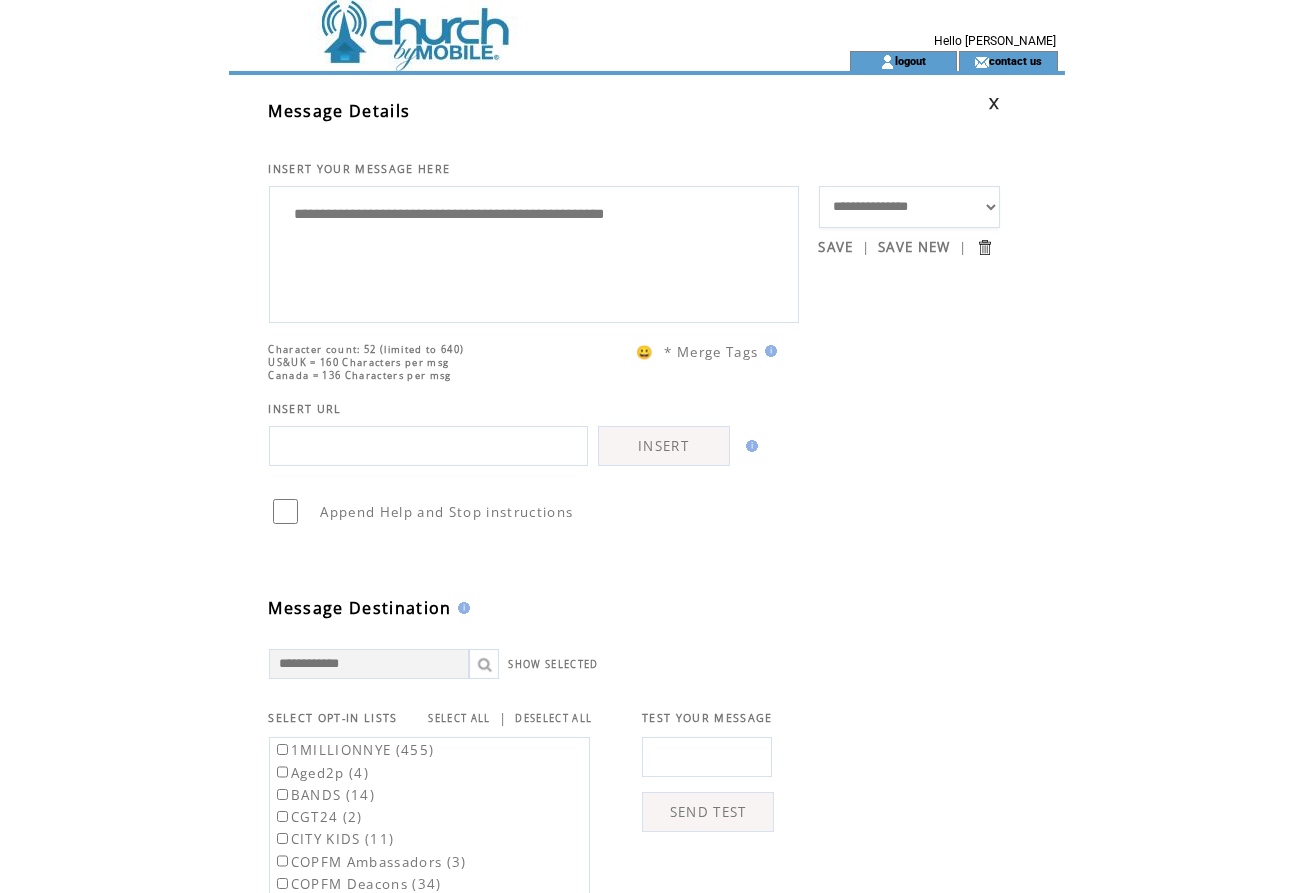 click on "**********" at bounding box center [534, 252] 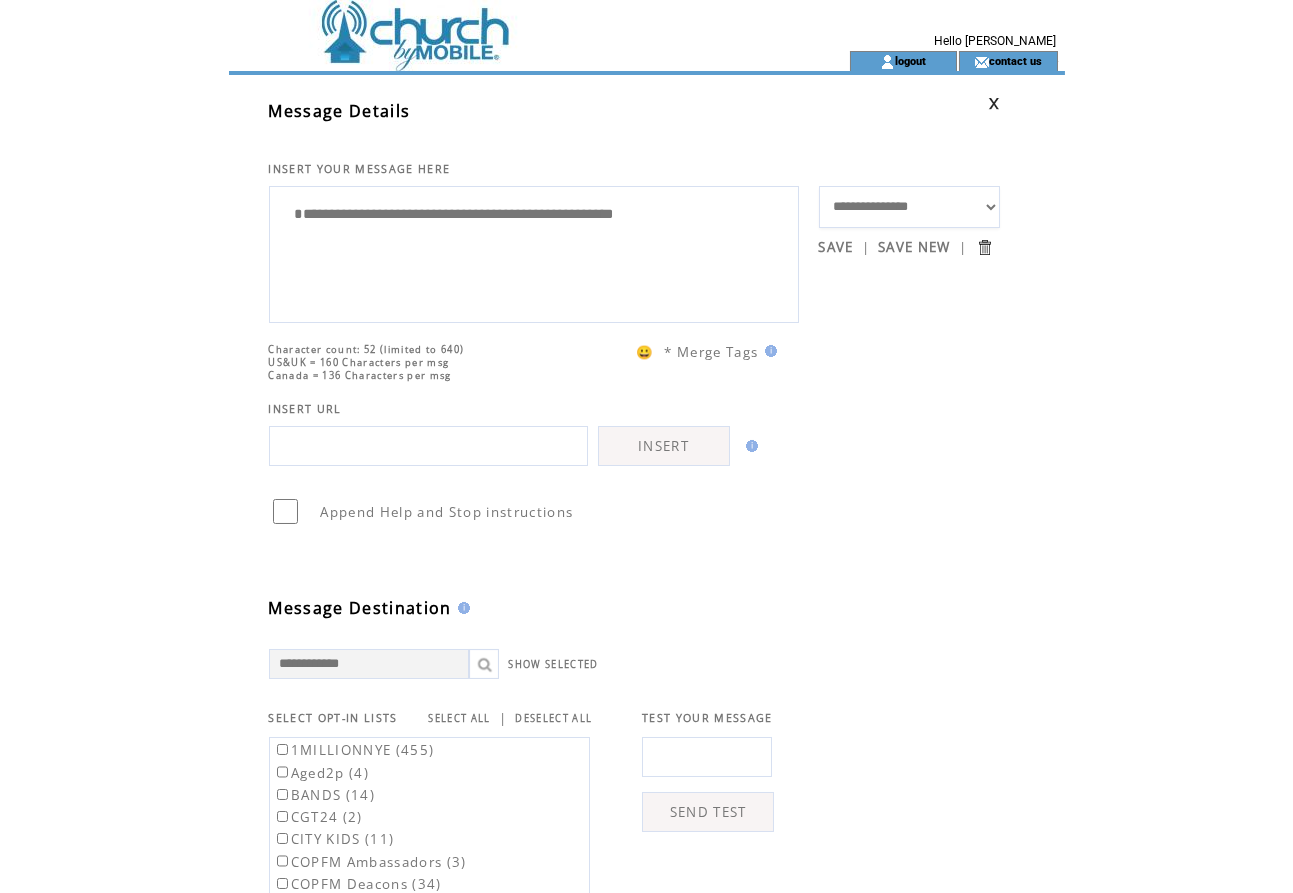 click on "**********" at bounding box center [534, 252] 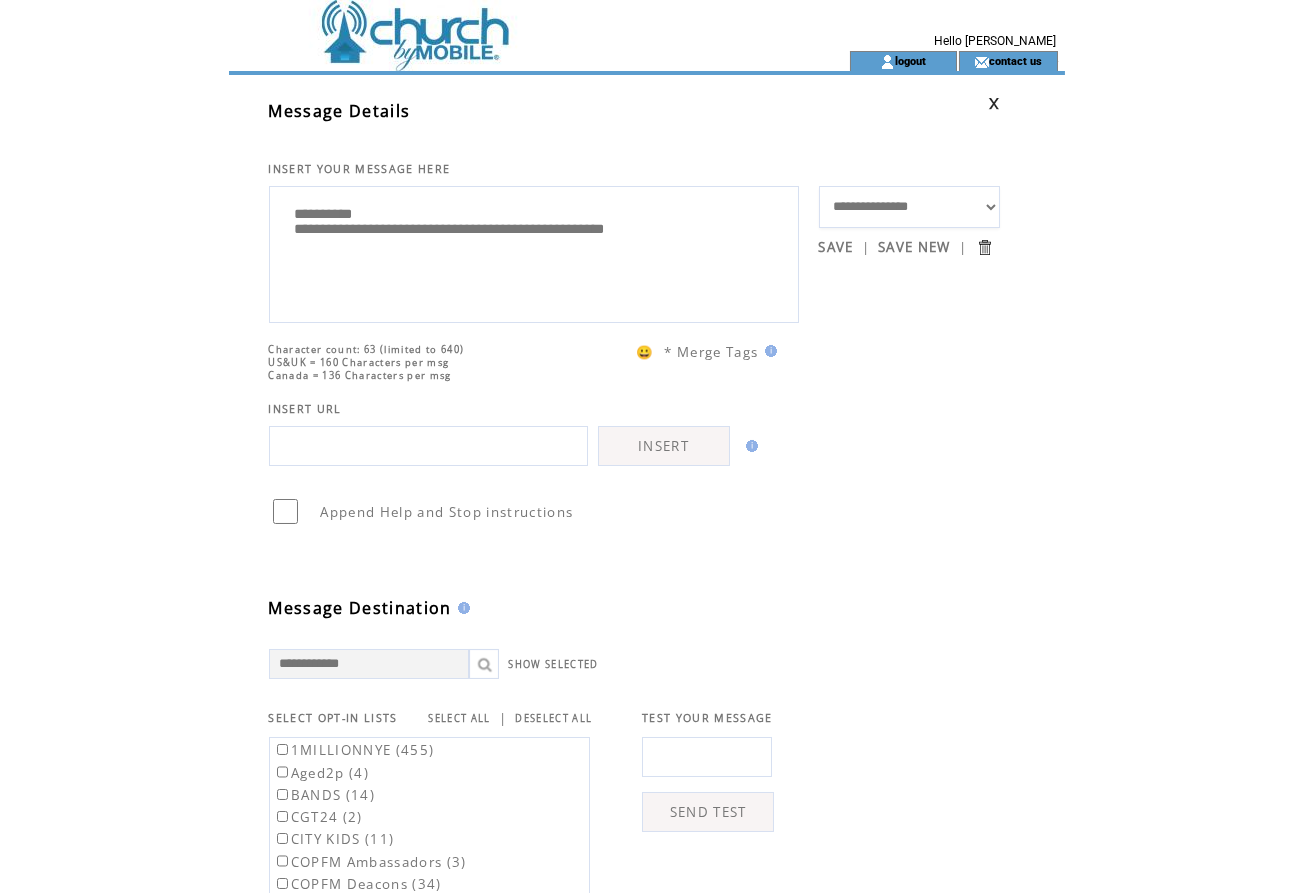 click on "**********" at bounding box center [534, 252] 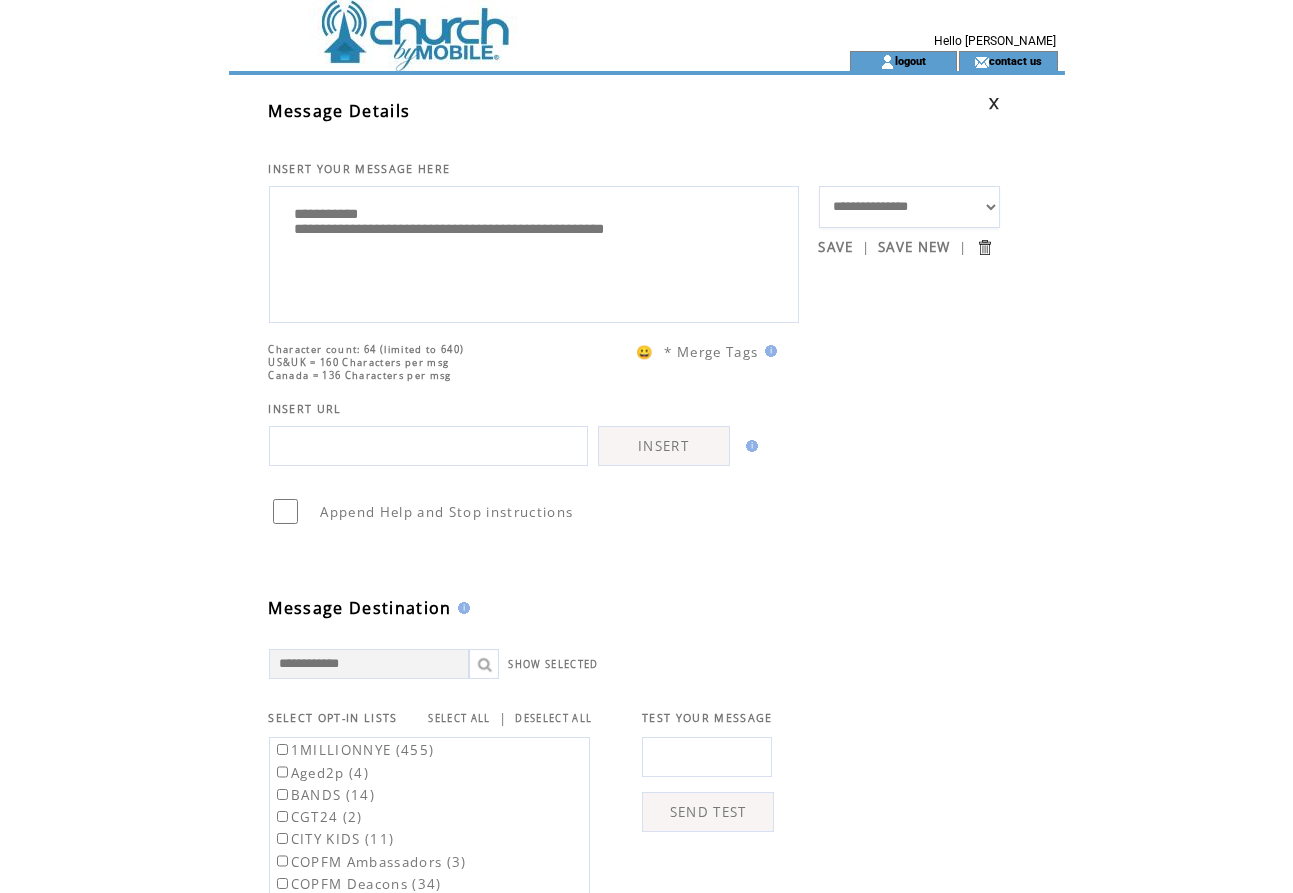 drag, startPoint x: 366, startPoint y: 240, endPoint x: 285, endPoint y: 231, distance: 81.49847 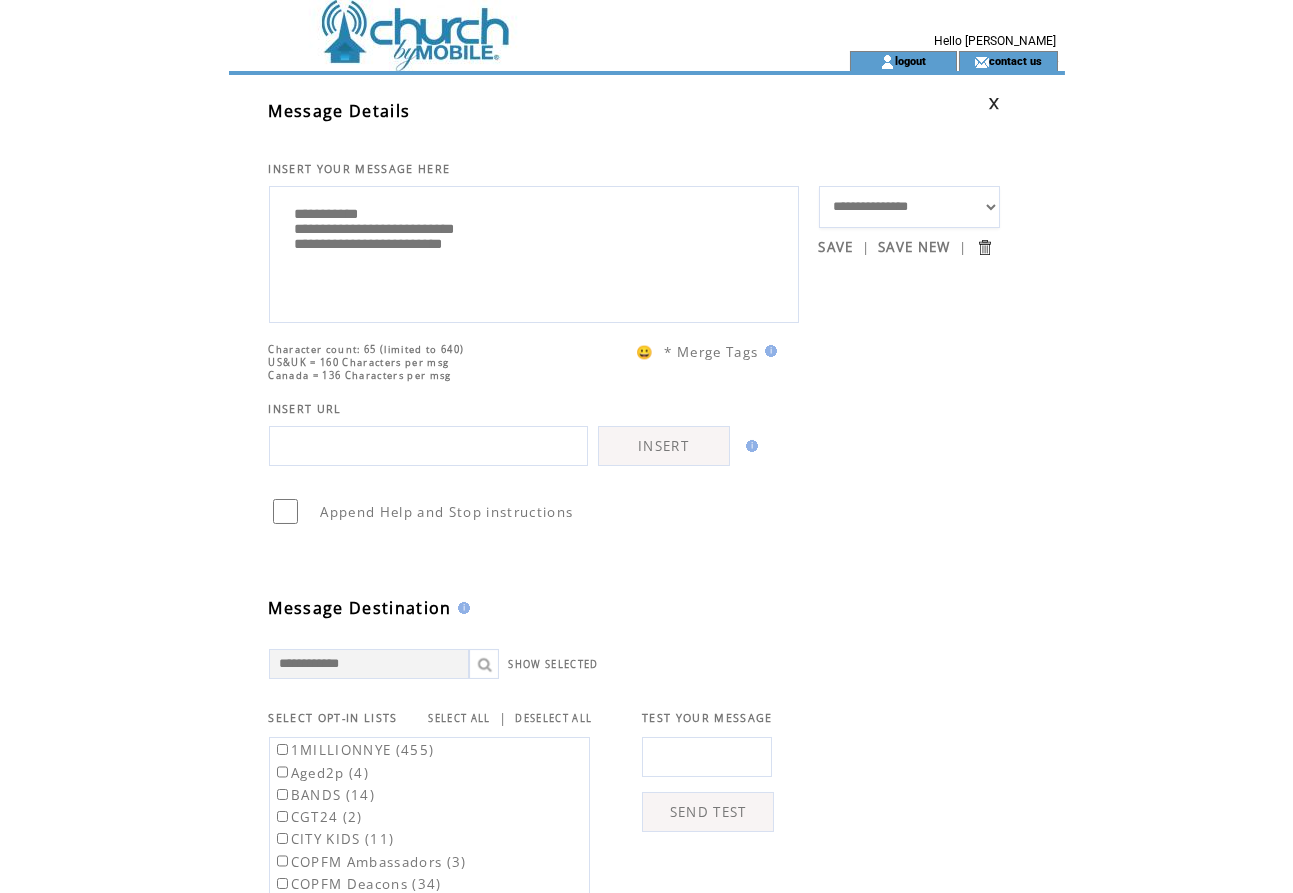 drag, startPoint x: 682, startPoint y: 236, endPoint x: 700, endPoint y: 260, distance: 30 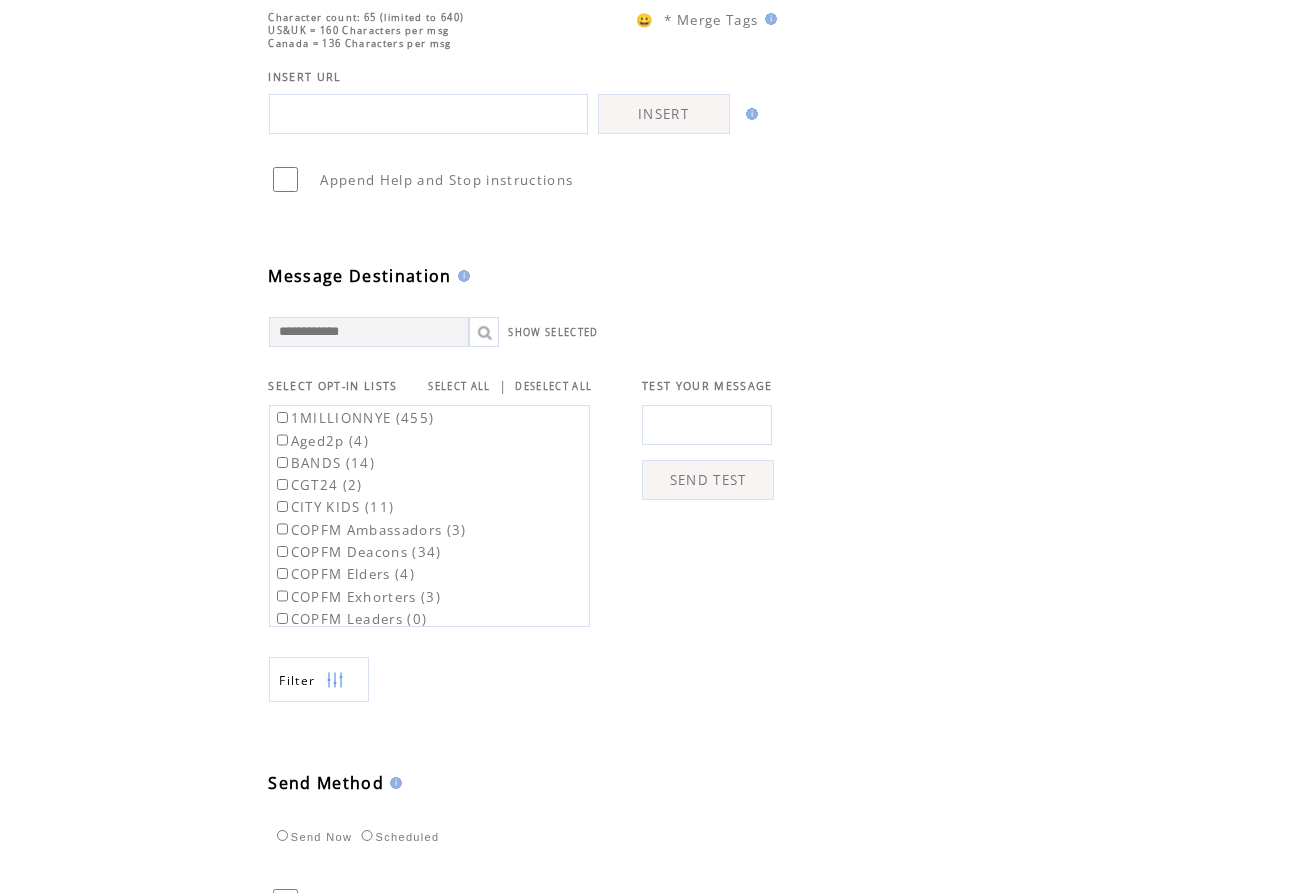 scroll, scrollTop: 366, scrollLeft: 0, axis: vertical 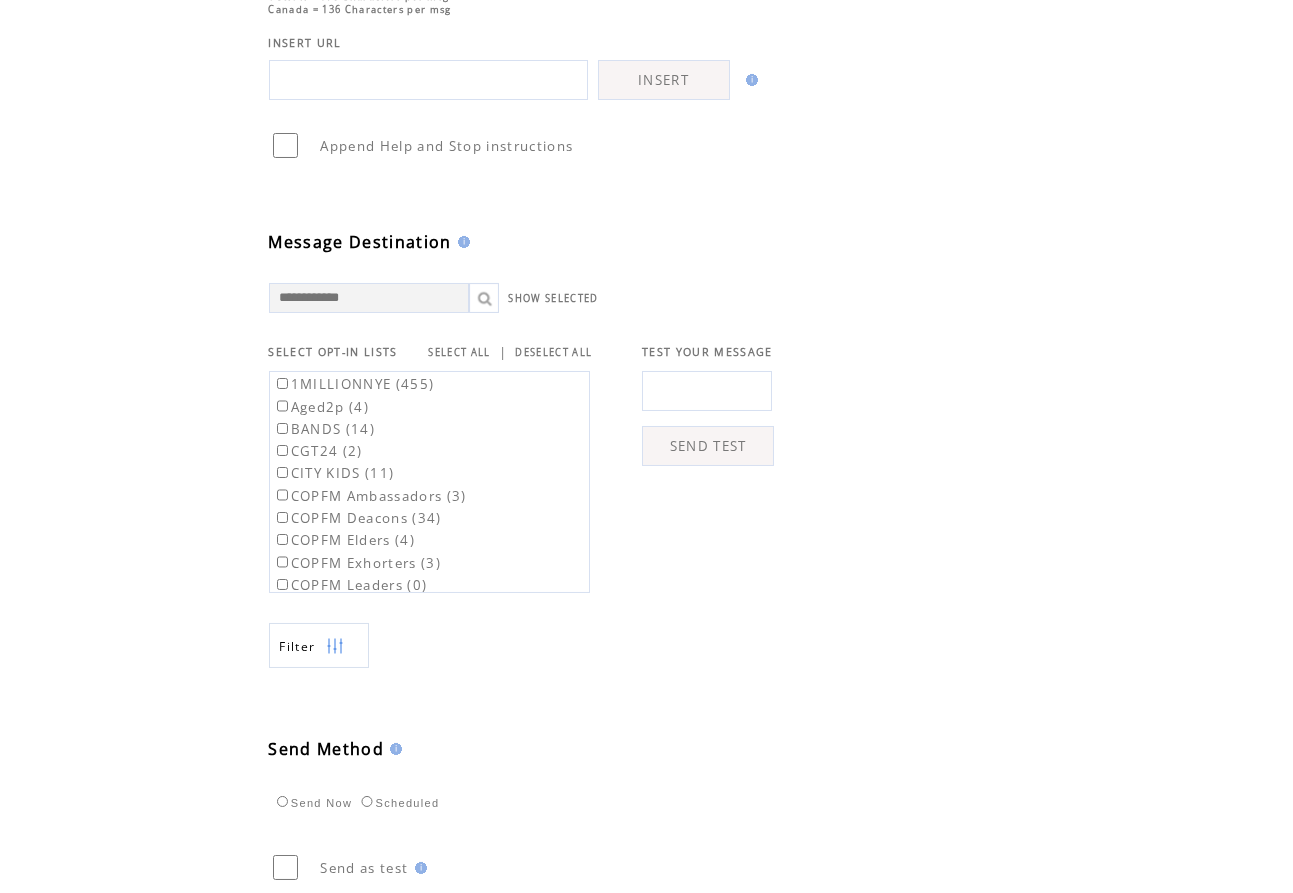 type on "**********" 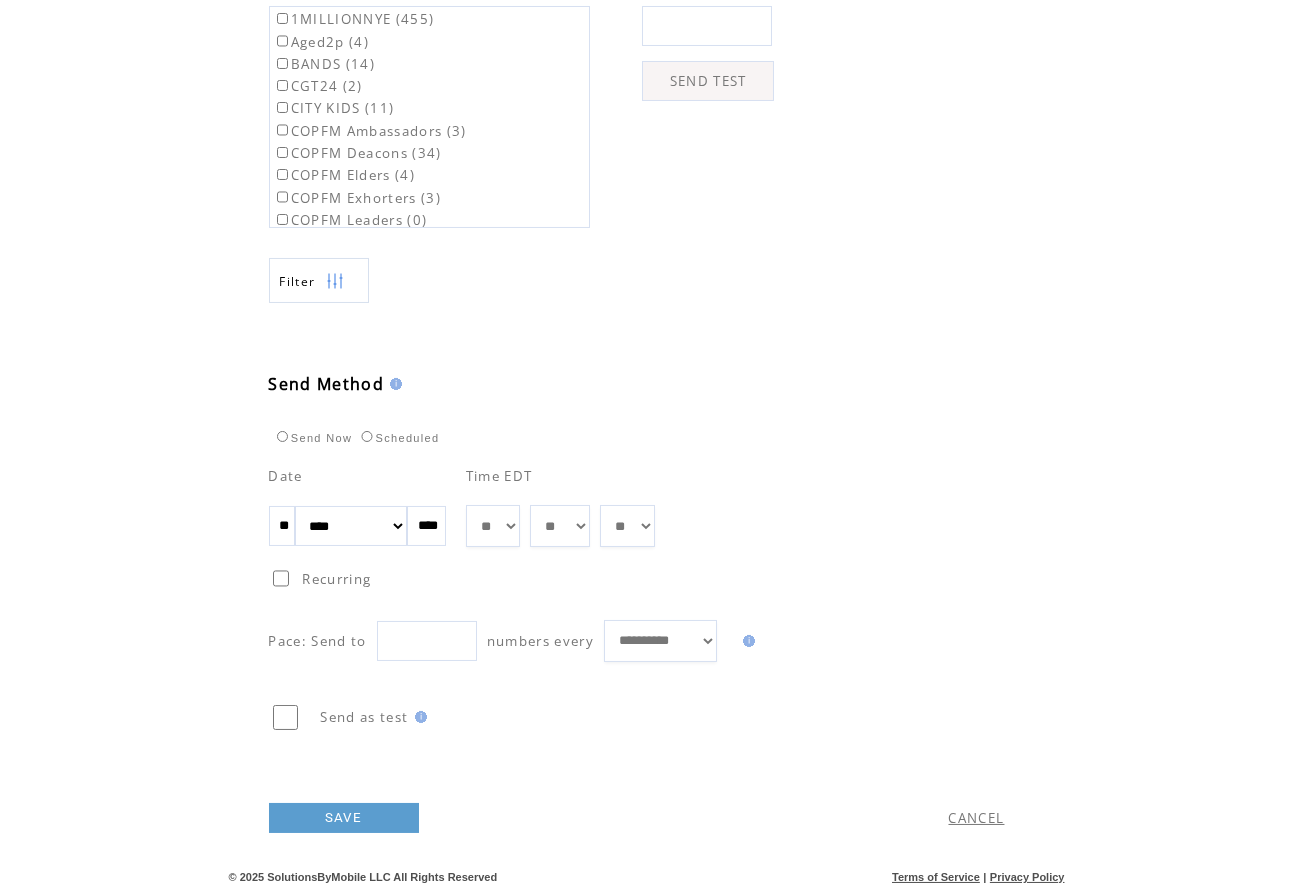 scroll, scrollTop: 773, scrollLeft: 0, axis: vertical 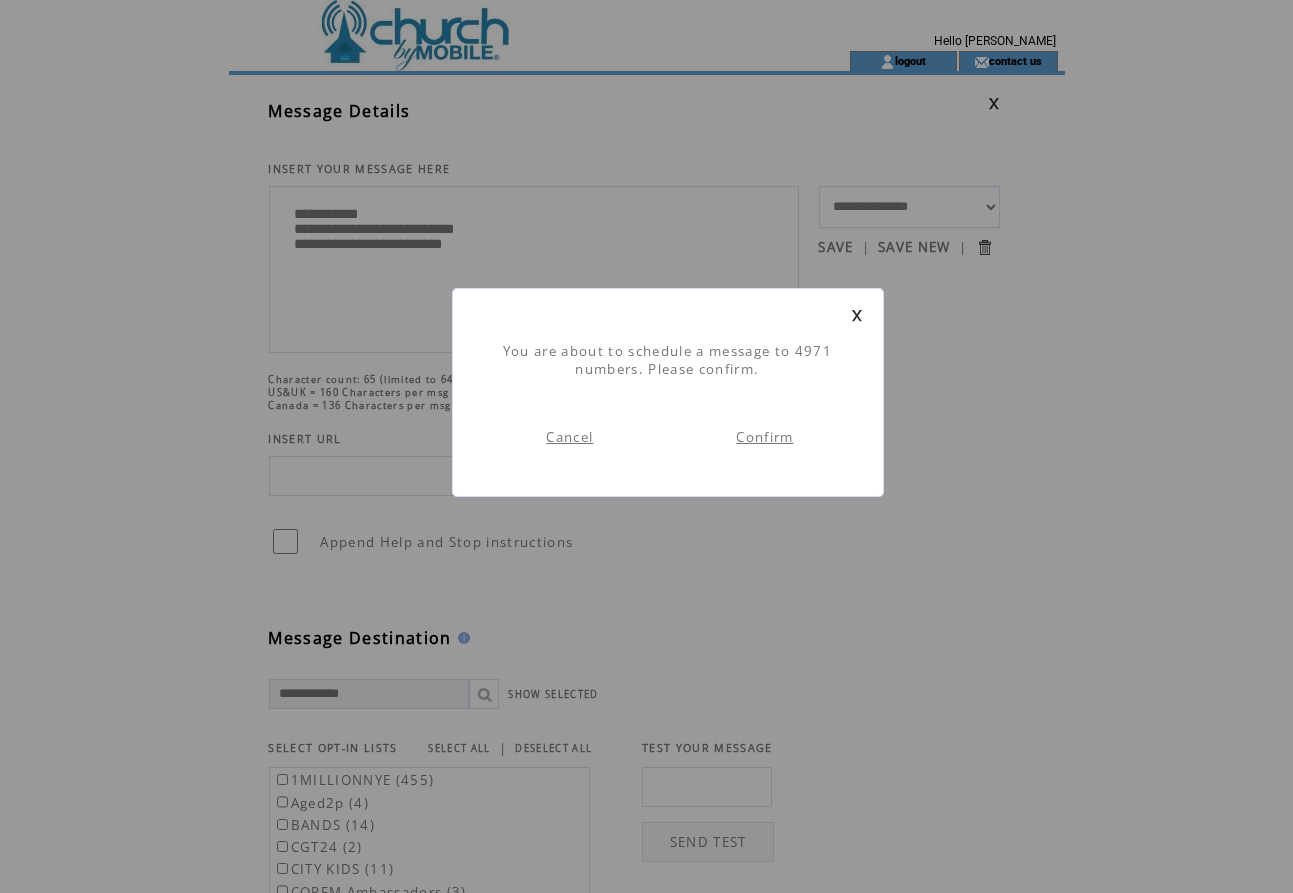 click on "Confirm" at bounding box center [764, 437] 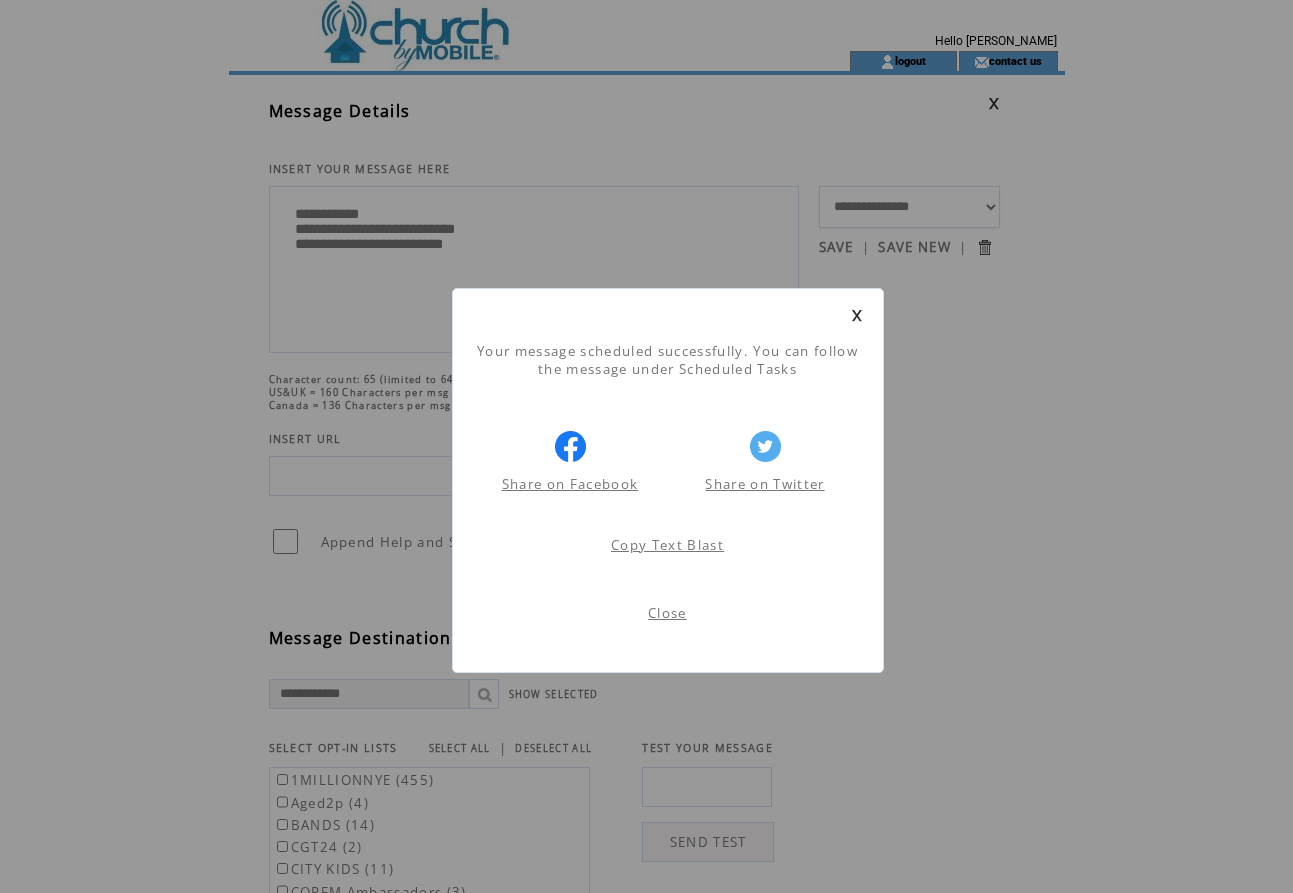 scroll, scrollTop: 1, scrollLeft: 0, axis: vertical 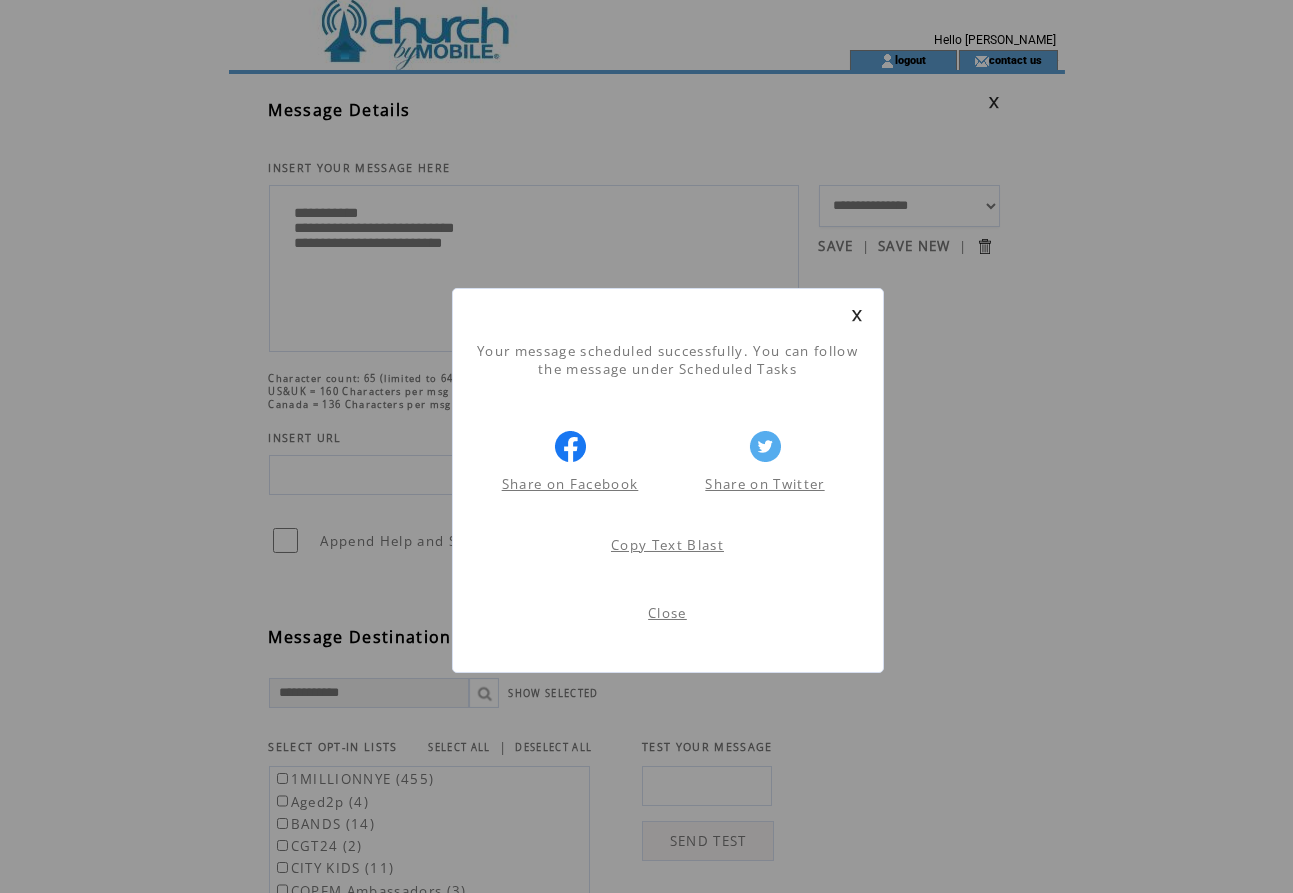 click at bounding box center (857, 315) 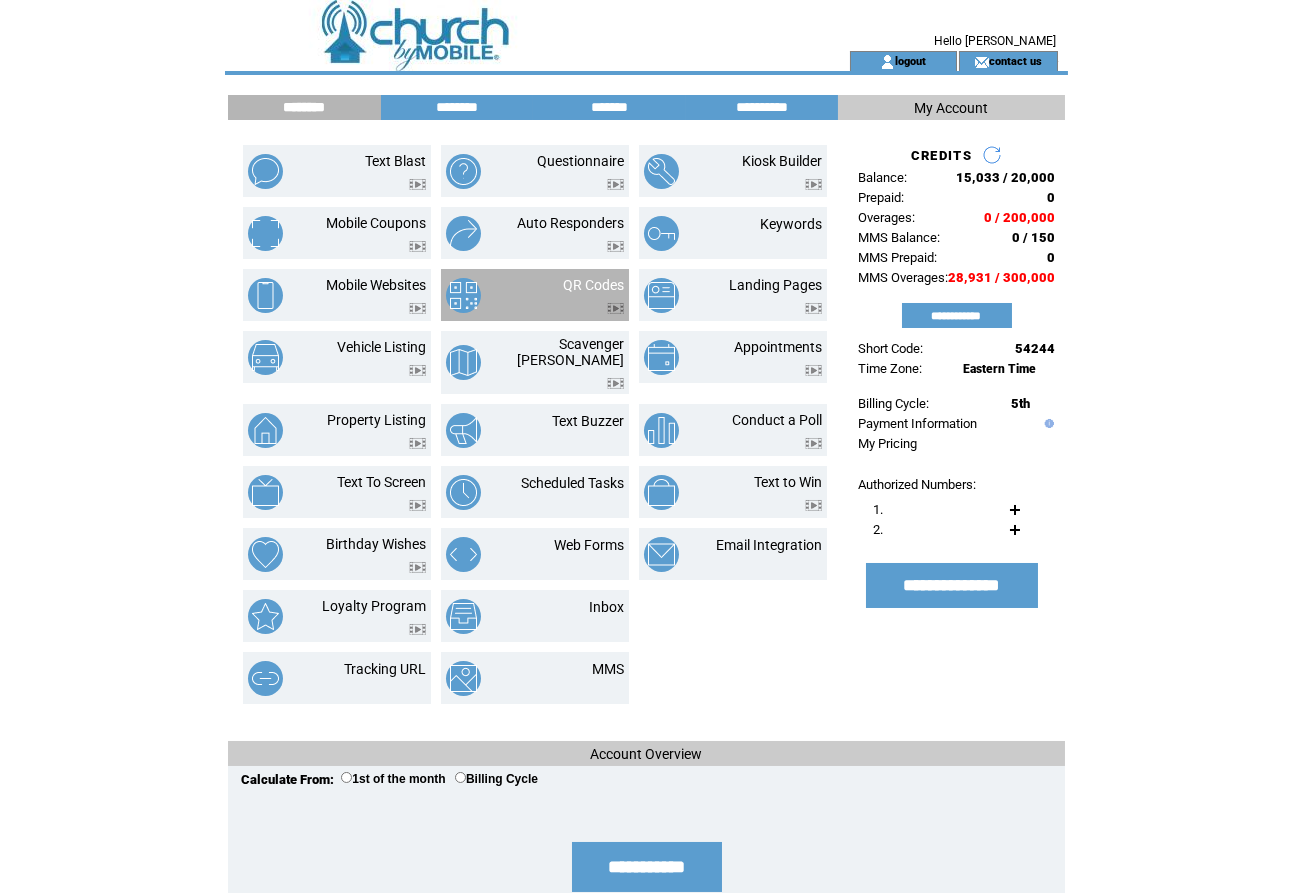 scroll, scrollTop: 0, scrollLeft: 0, axis: both 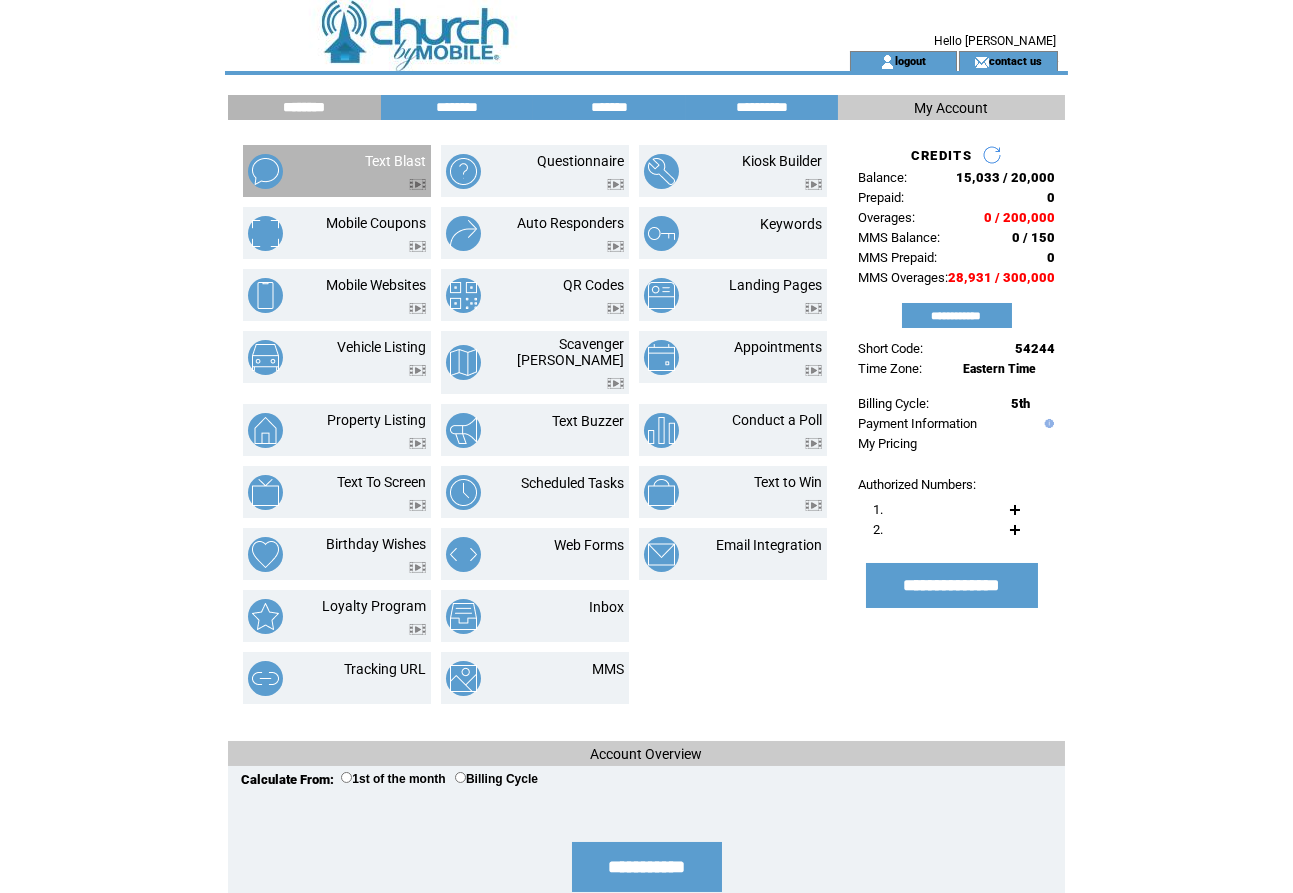 click on "Text Blast" at bounding box center (372, 171) 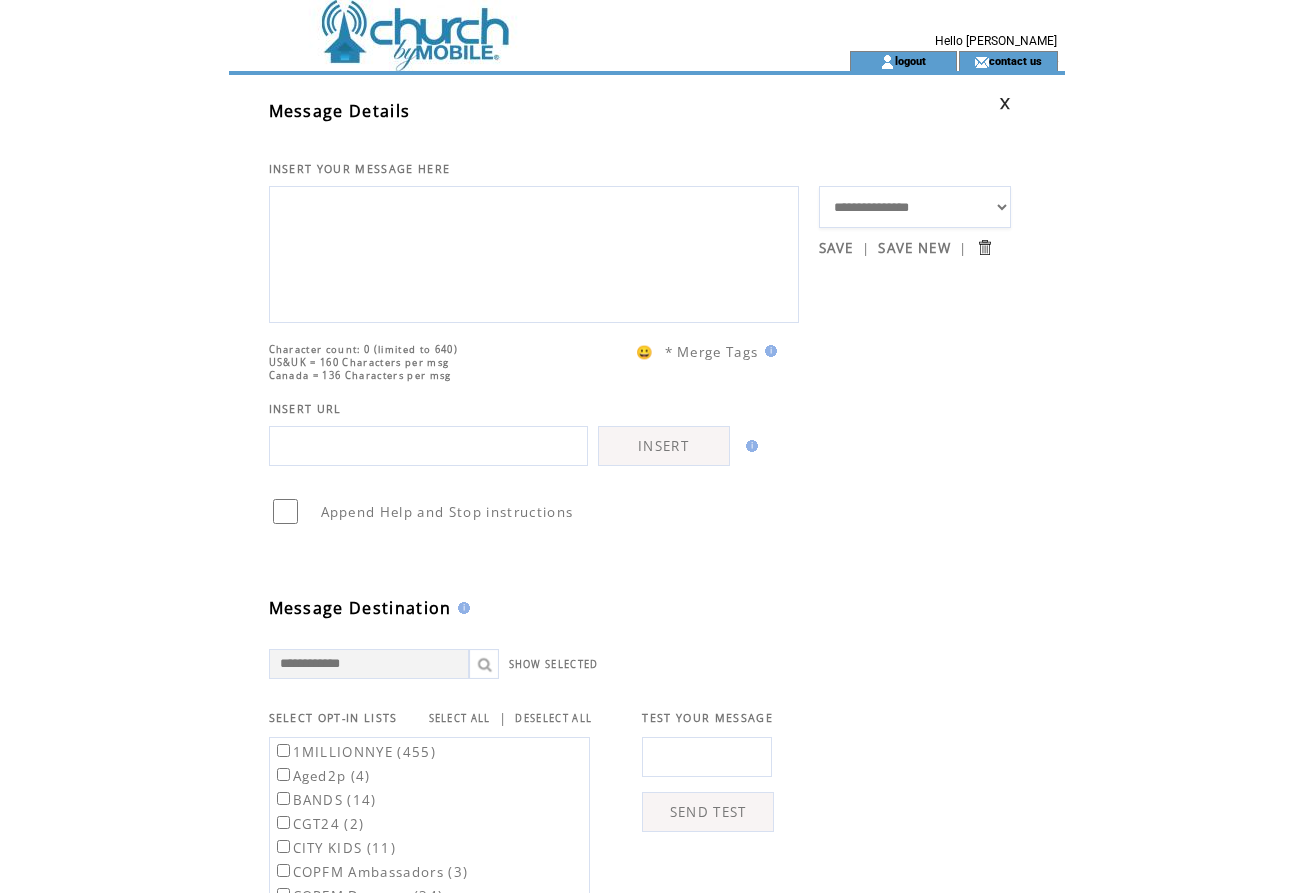 scroll, scrollTop: 0, scrollLeft: 0, axis: both 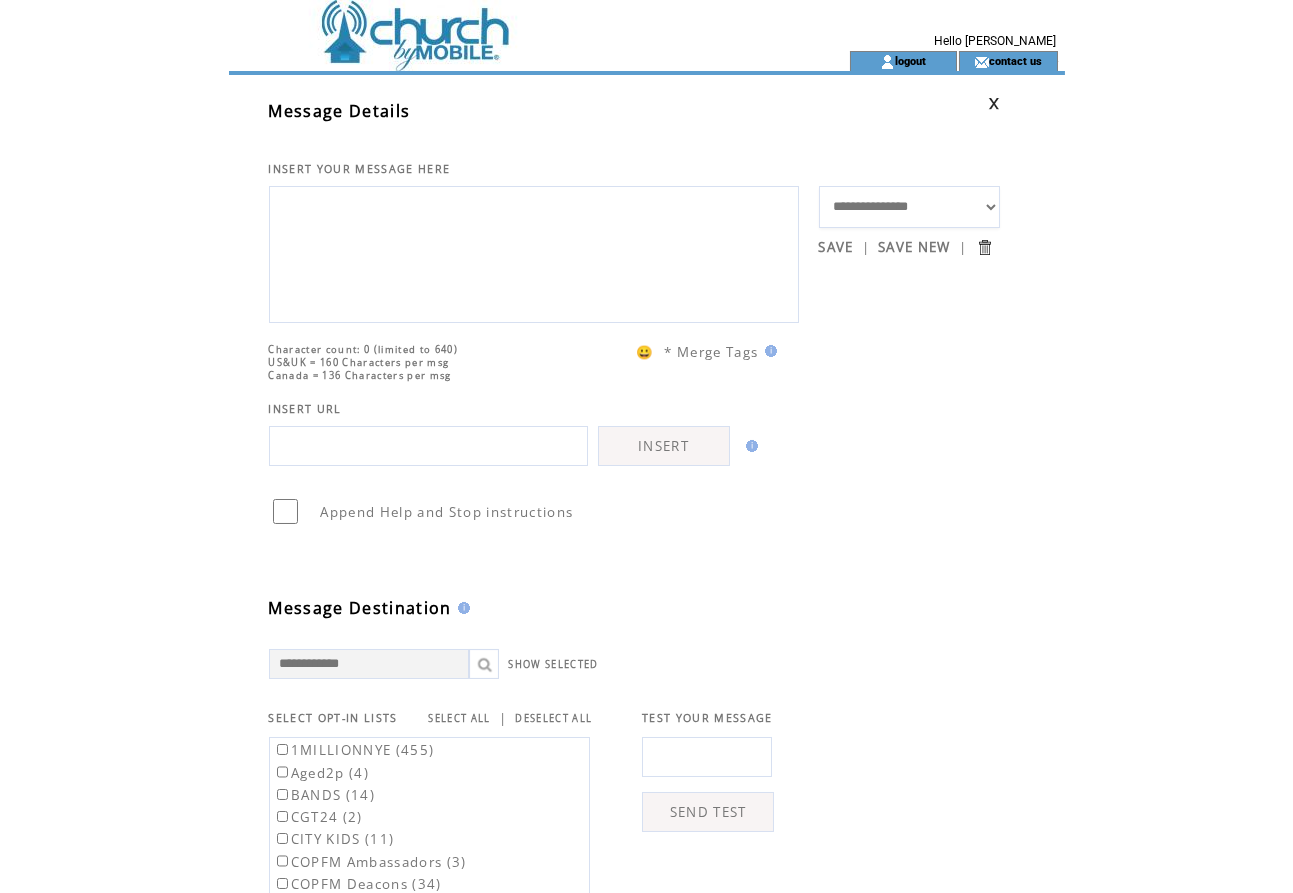 click at bounding box center [534, 252] 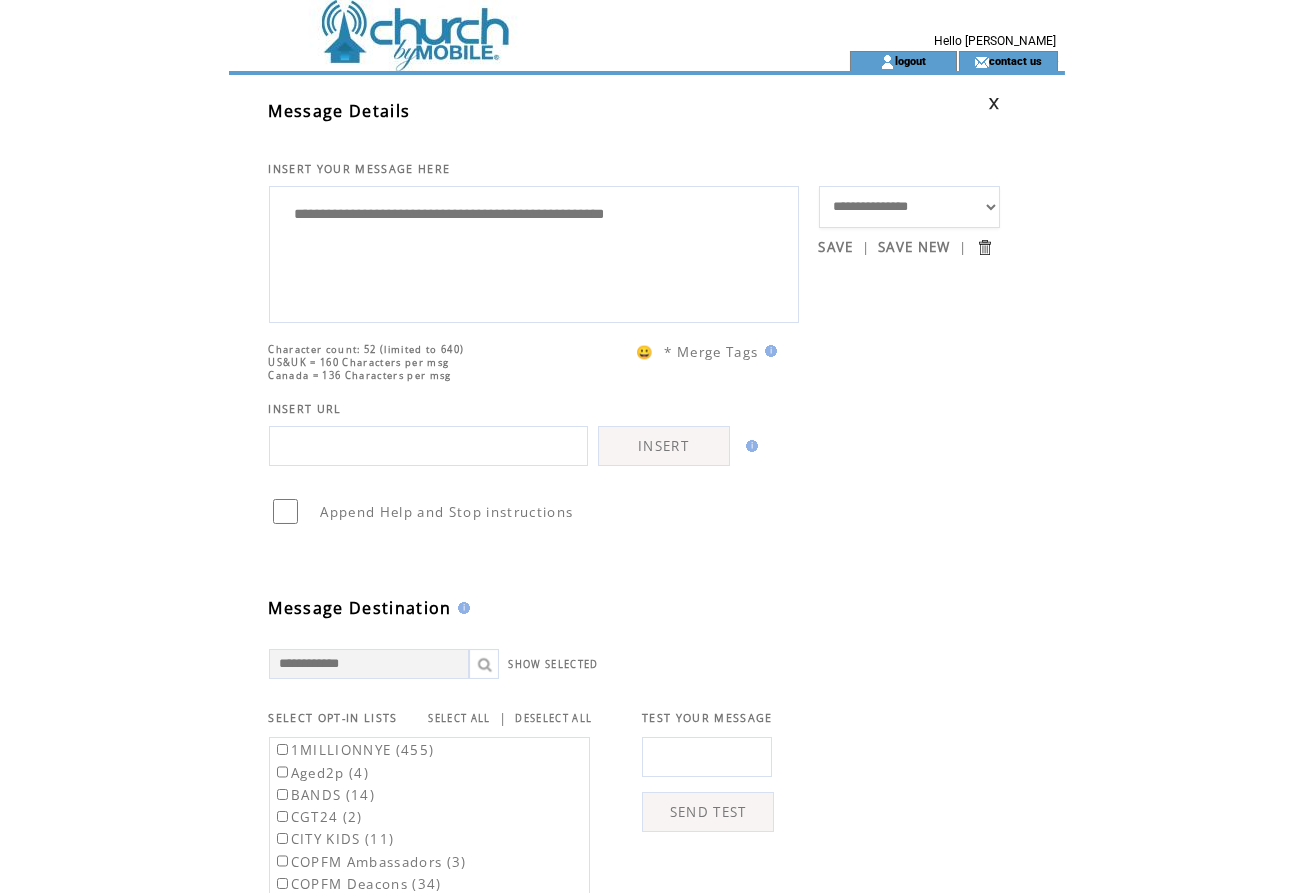 drag, startPoint x: 513, startPoint y: 214, endPoint x: 178, endPoint y: 196, distance: 335.48325 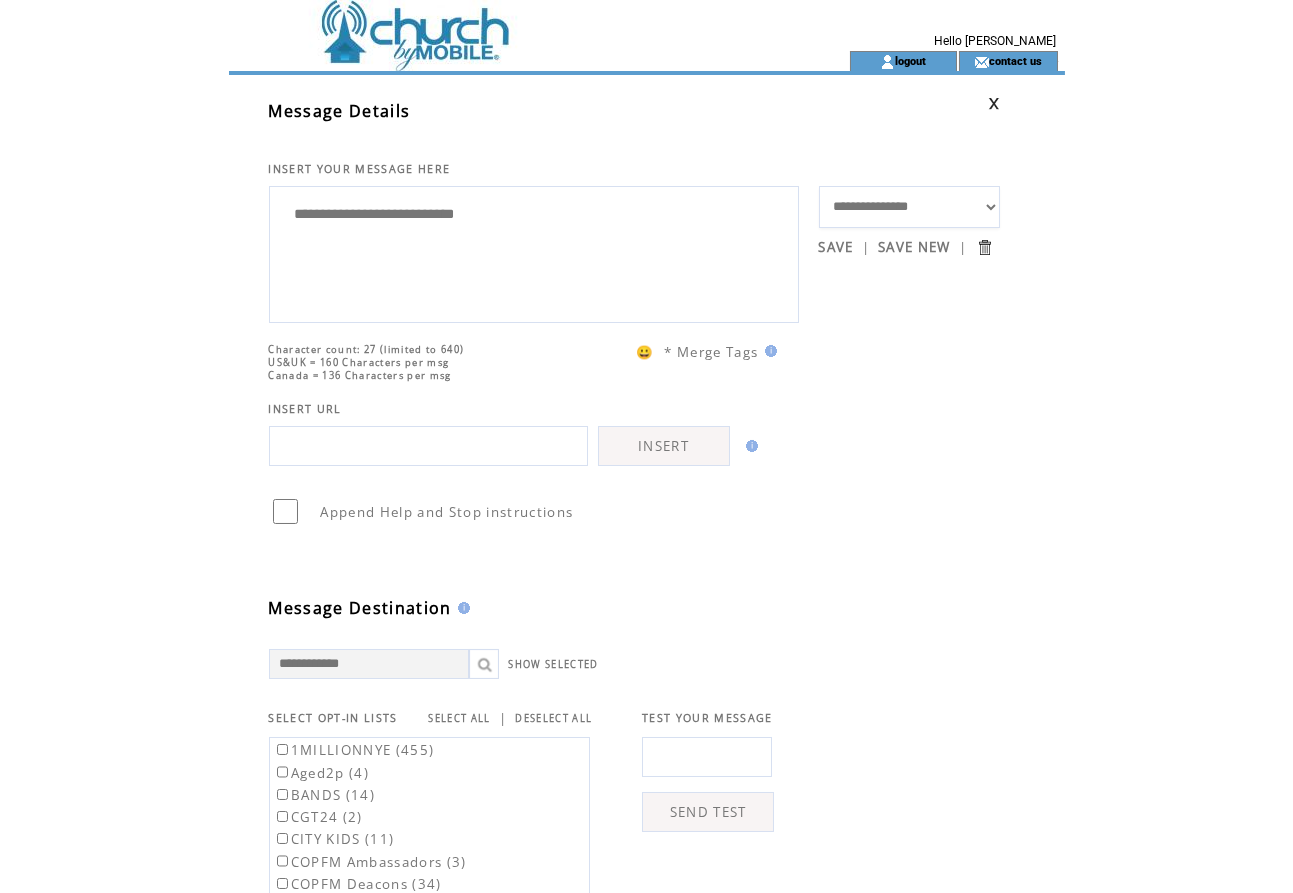 click on "**********" at bounding box center (534, 252) 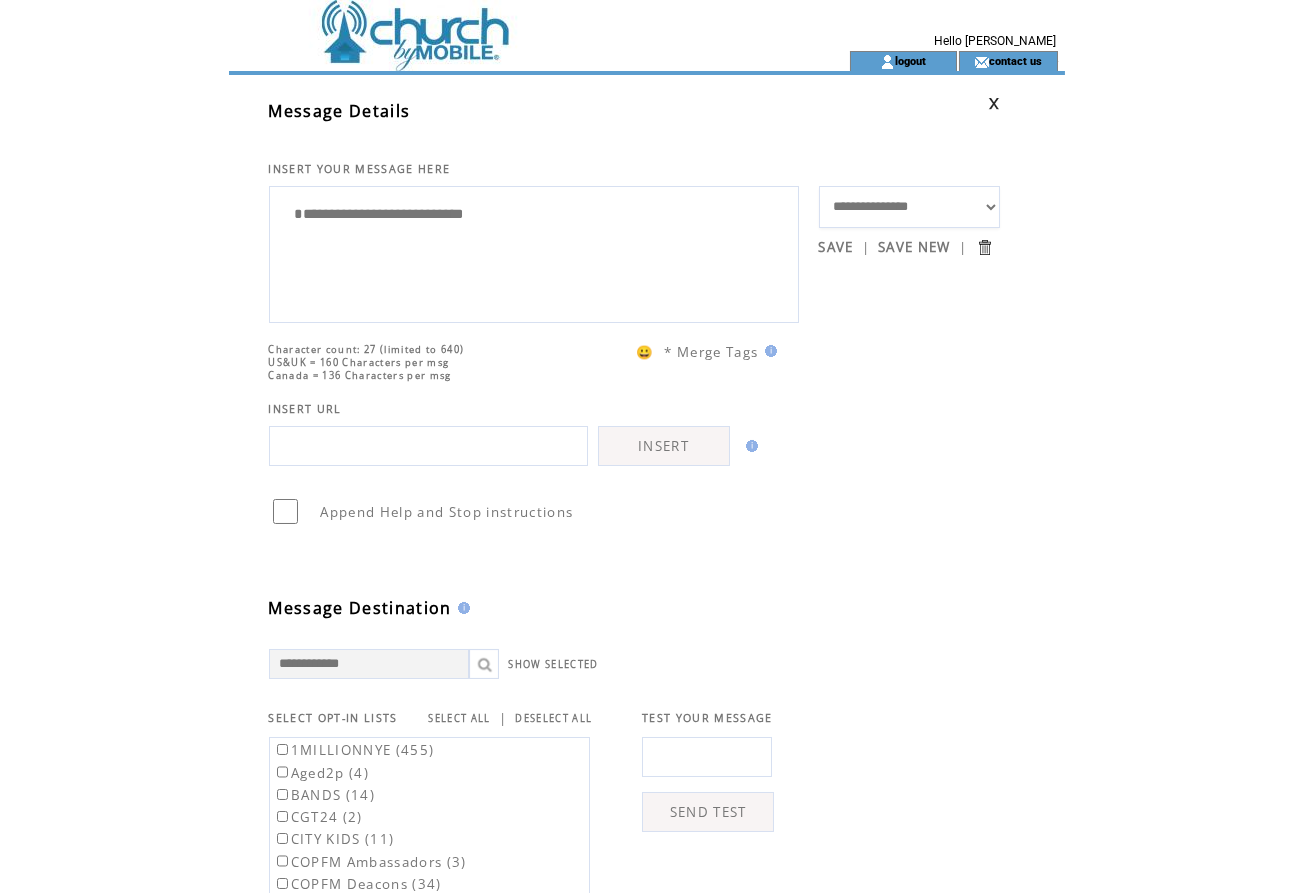 click on "**********" at bounding box center (534, 252) 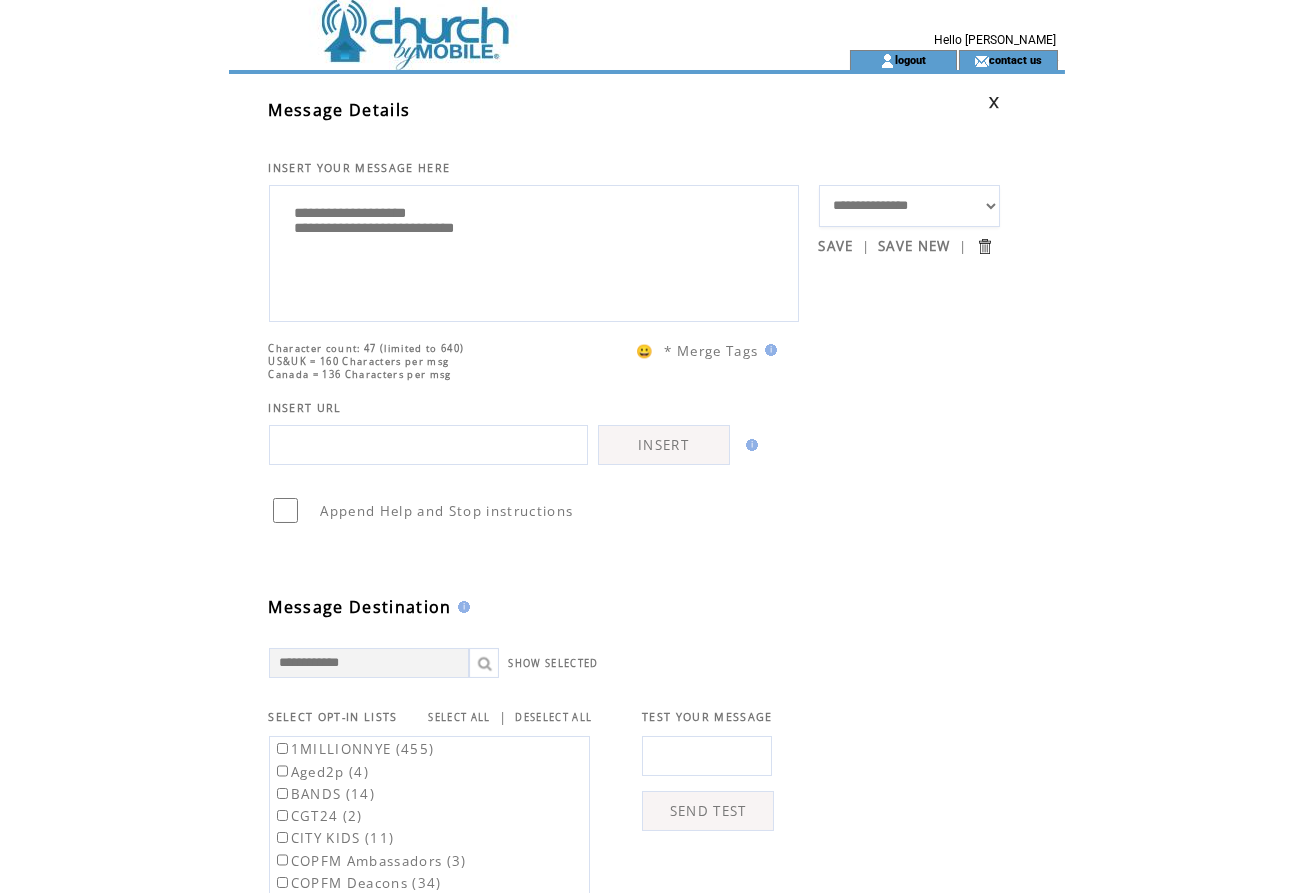 click on "**********" at bounding box center (534, 251) 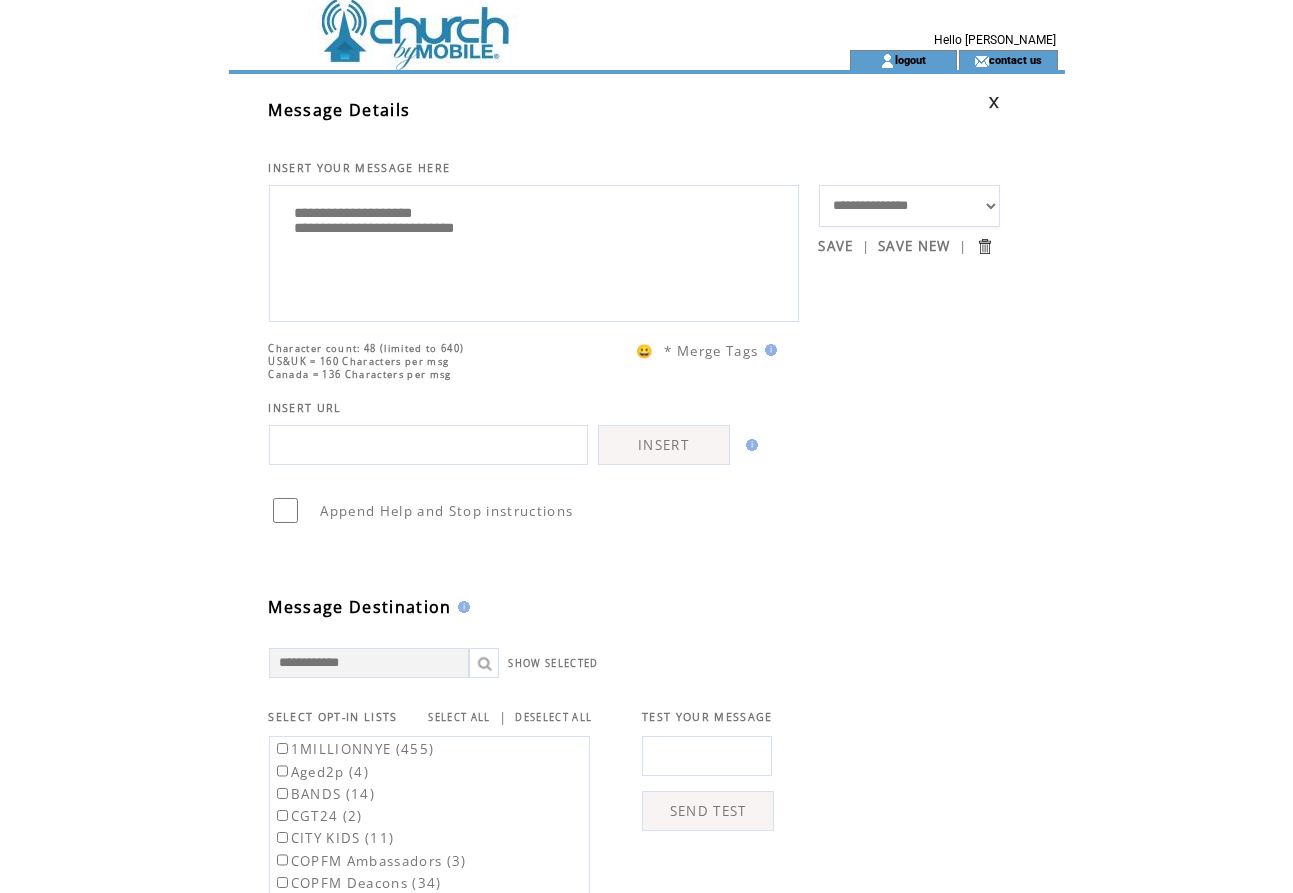 click on "**********" at bounding box center [534, 251] 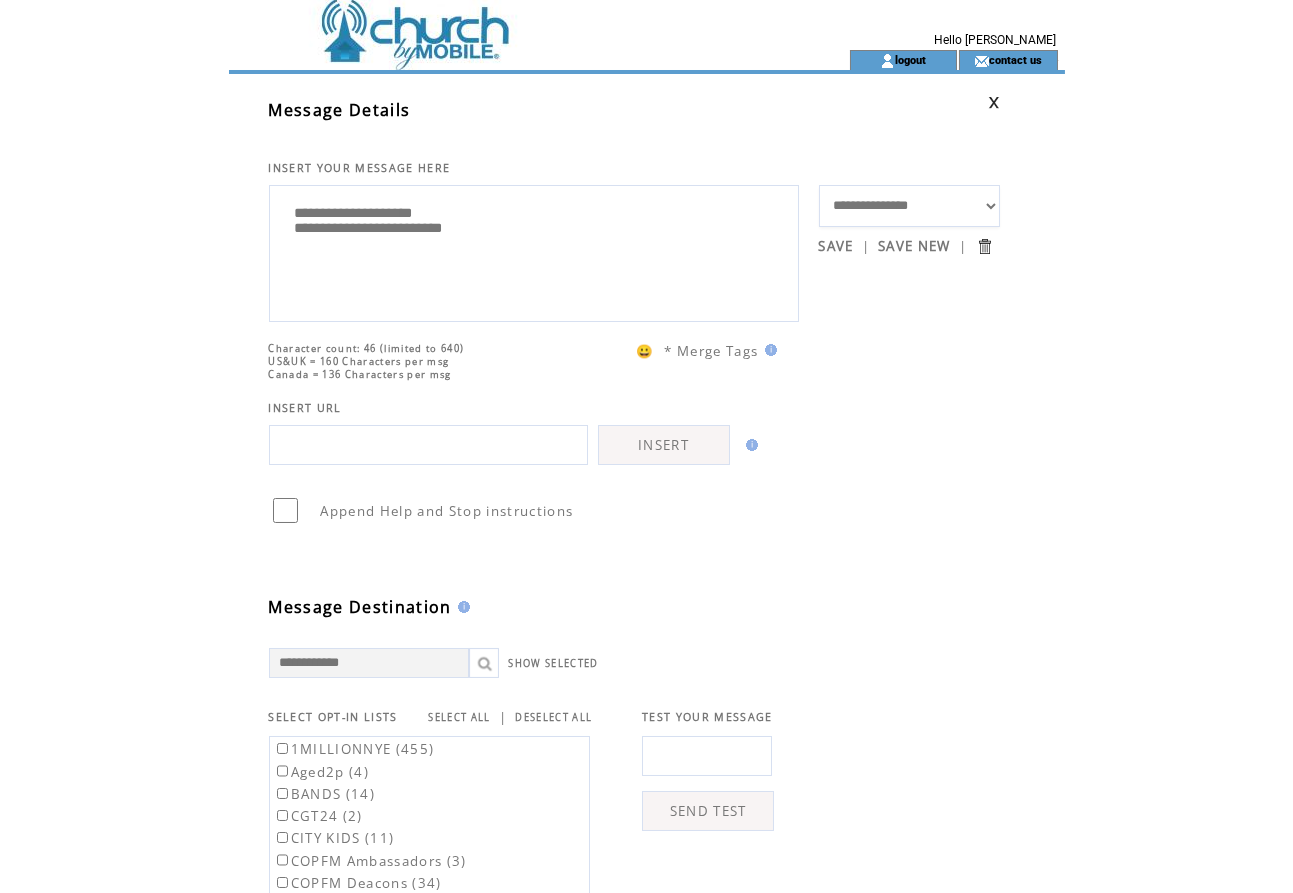 drag, startPoint x: 560, startPoint y: 261, endPoint x: 814, endPoint y: 301, distance: 257.1303 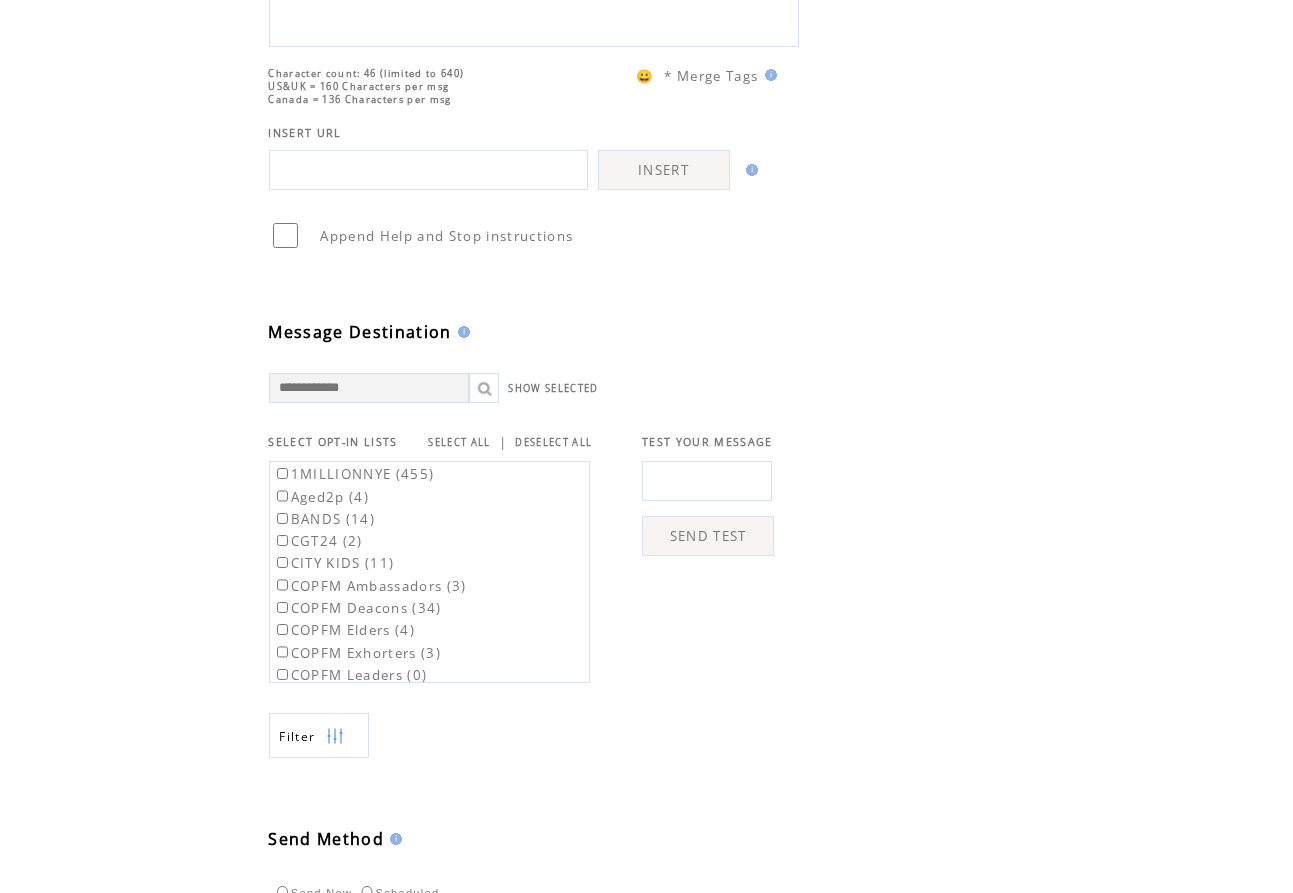scroll, scrollTop: 281, scrollLeft: 0, axis: vertical 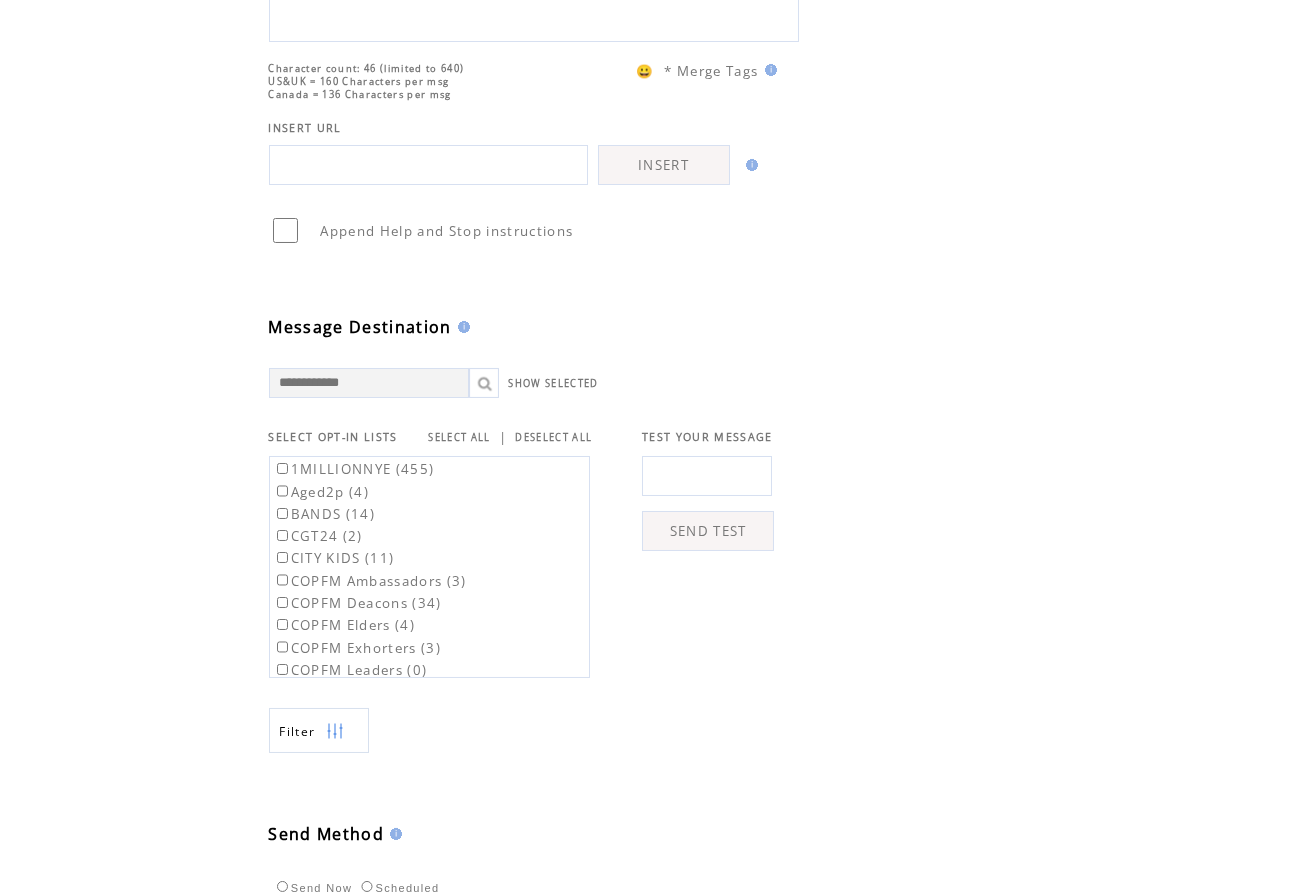 type on "**********" 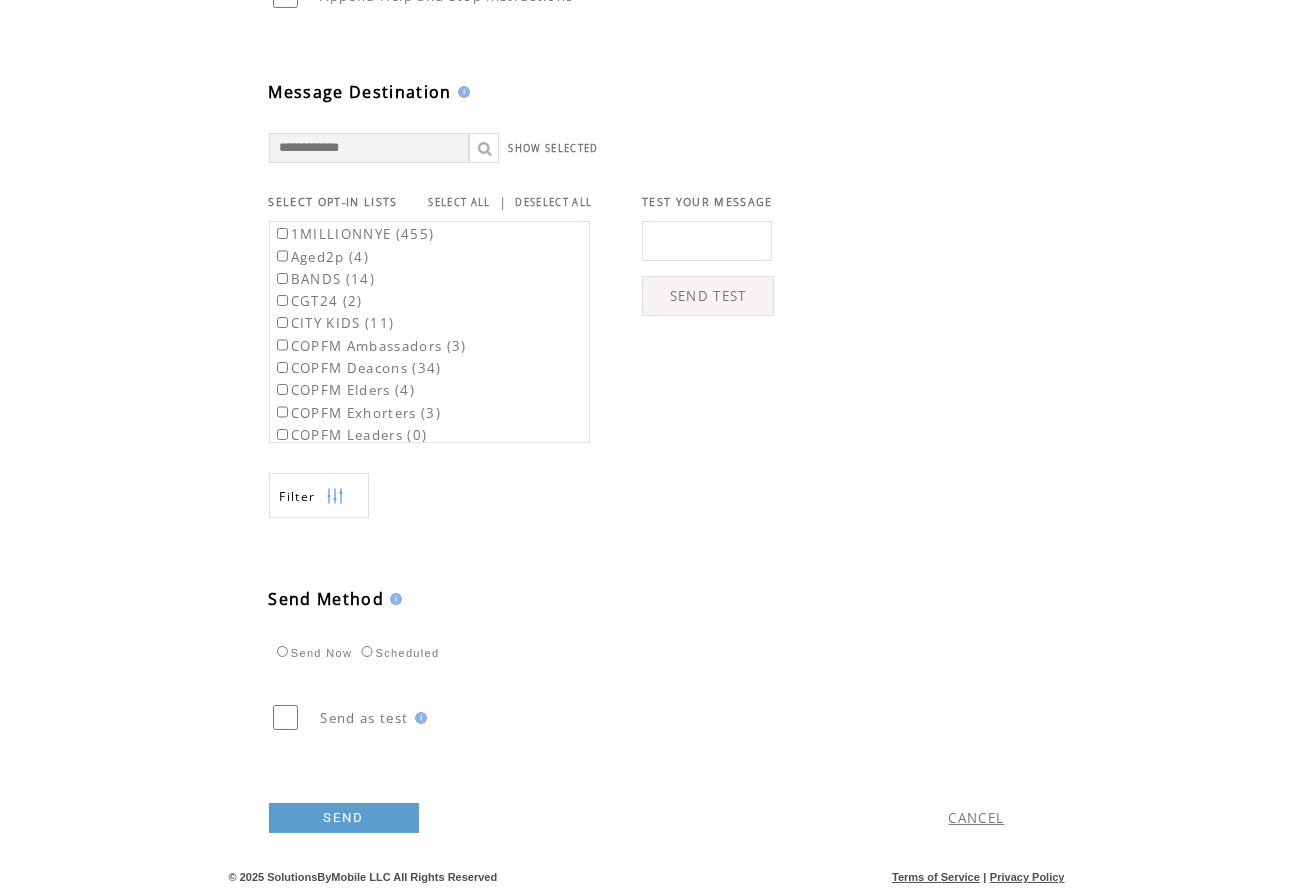 scroll, scrollTop: 560, scrollLeft: 0, axis: vertical 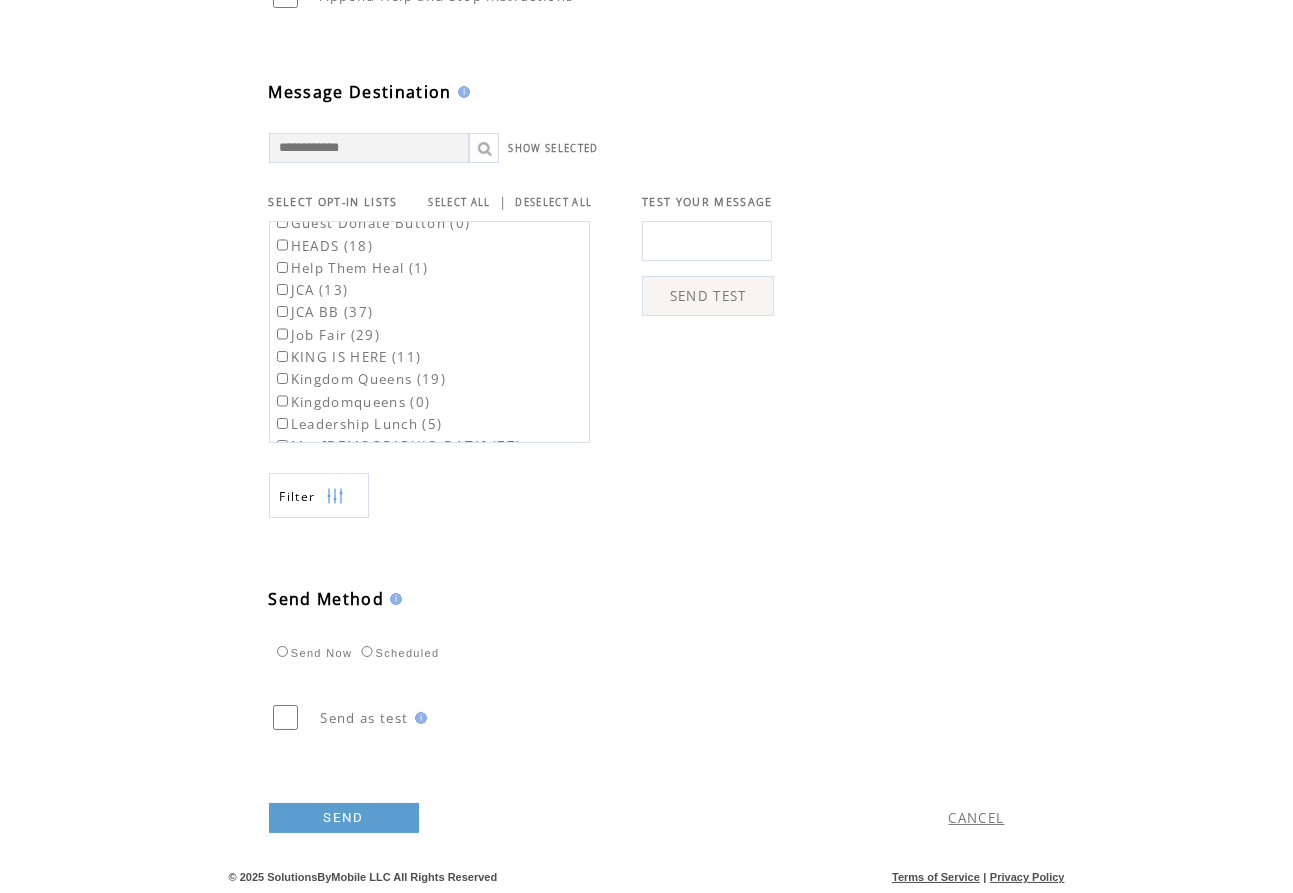 click on "Scheduled" at bounding box center (397, 651) 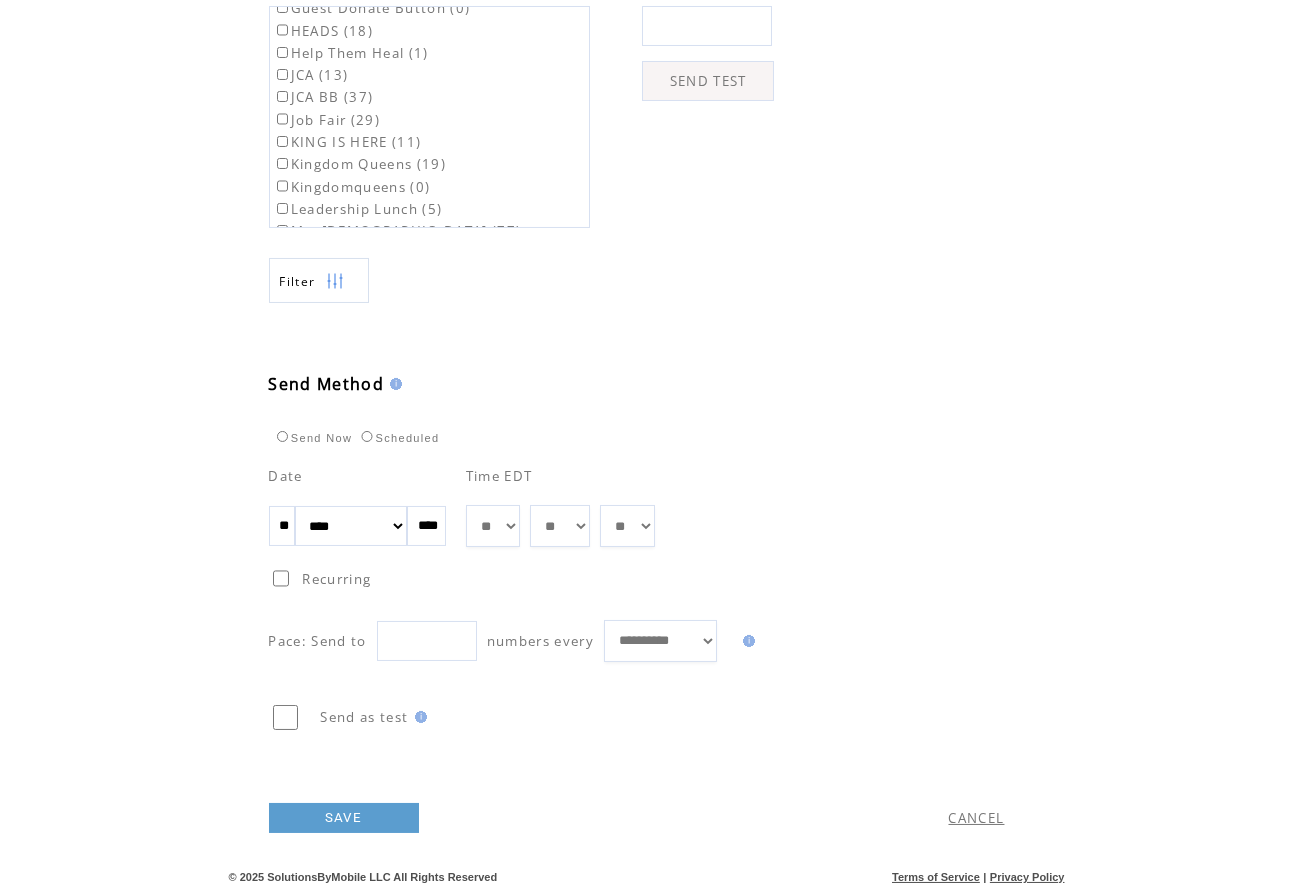 scroll, scrollTop: 773, scrollLeft: 0, axis: vertical 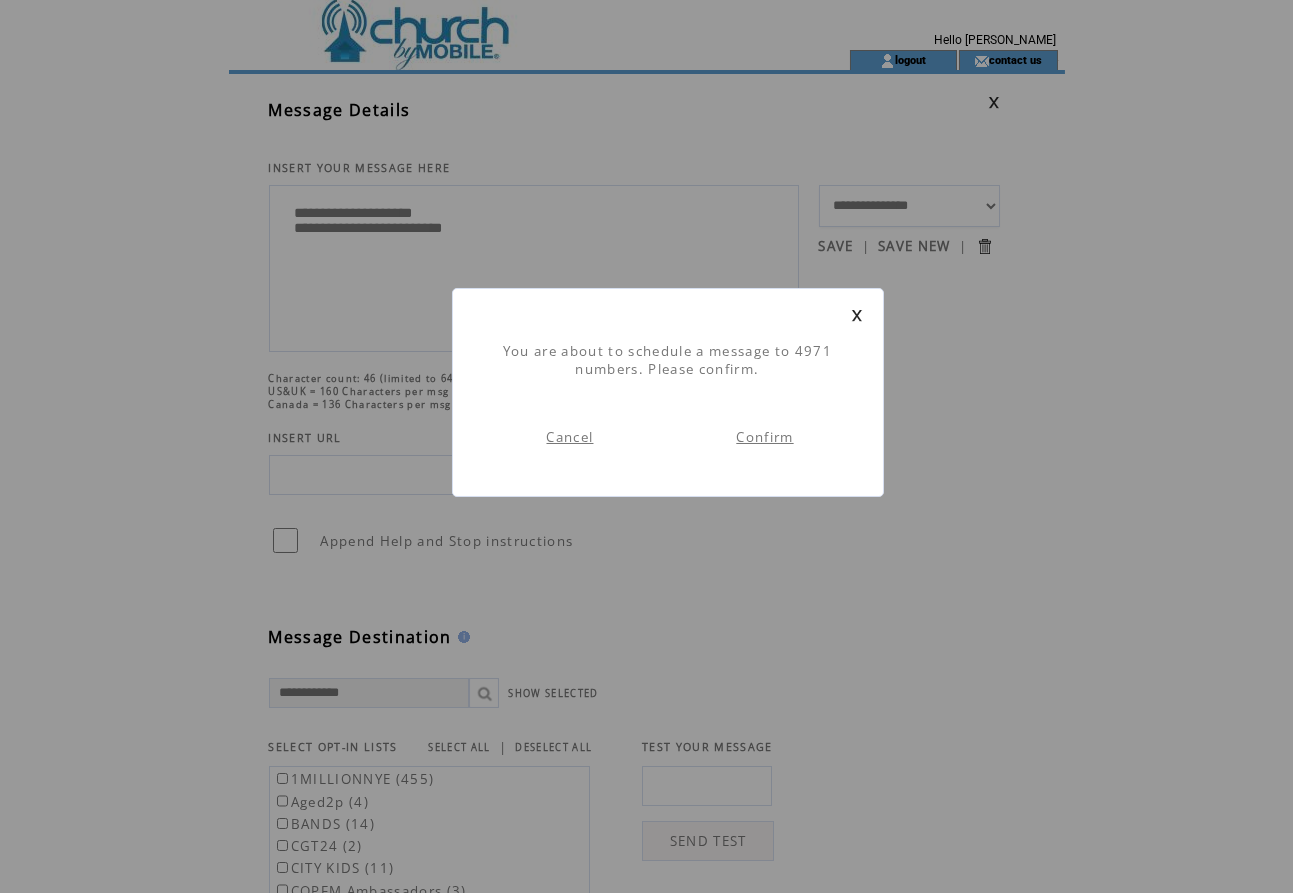 click on "Confirm" at bounding box center [764, 437] 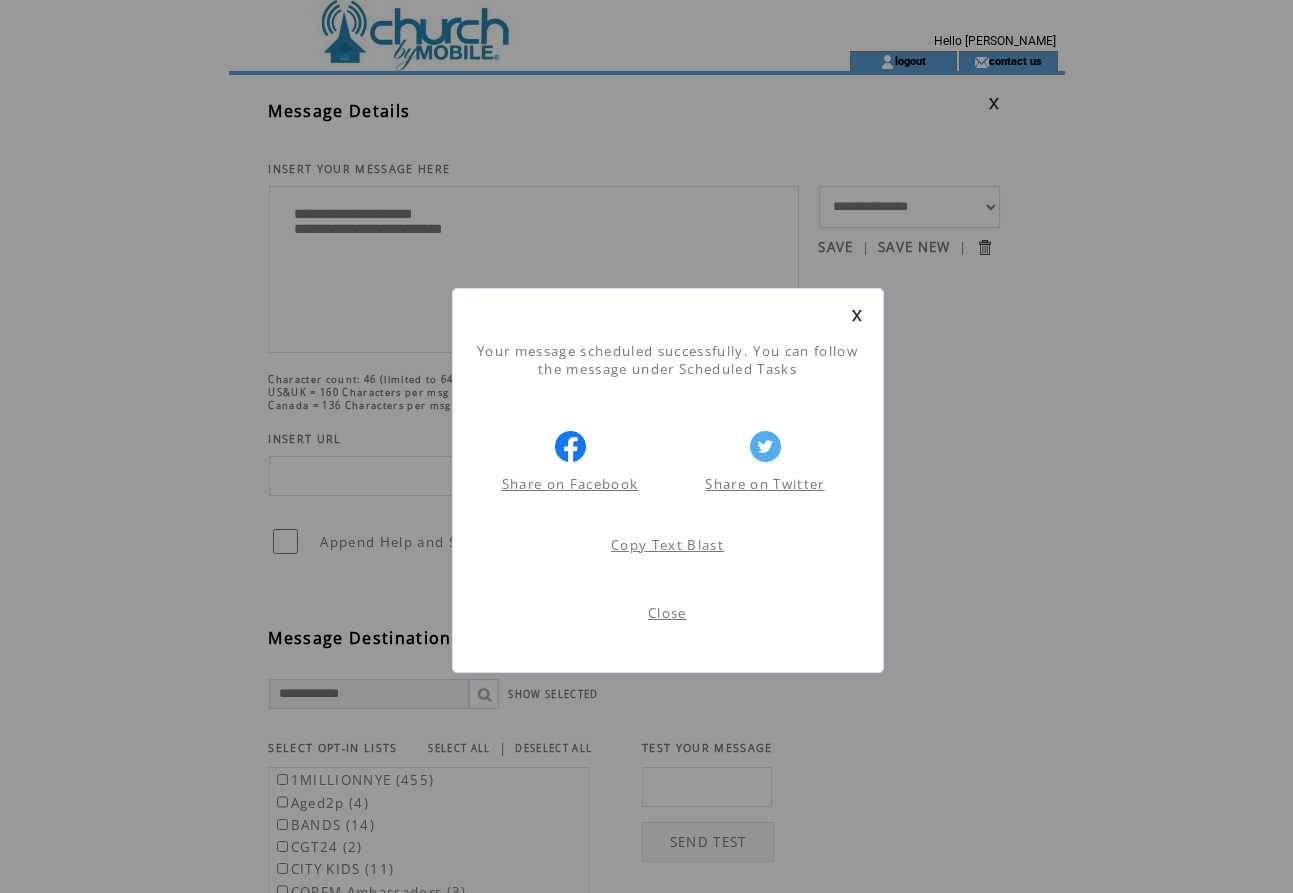 scroll, scrollTop: 1, scrollLeft: 0, axis: vertical 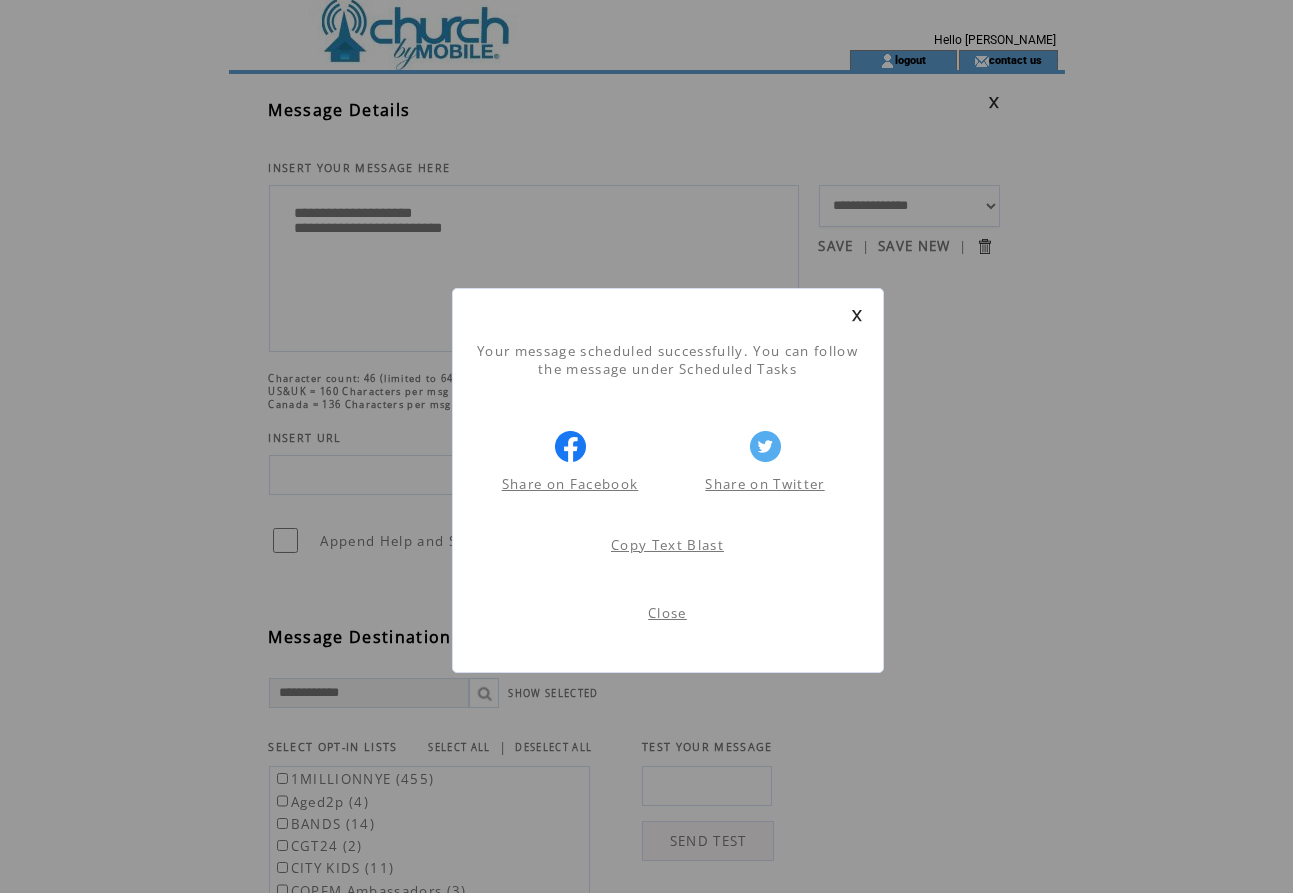 click at bounding box center (857, 315) 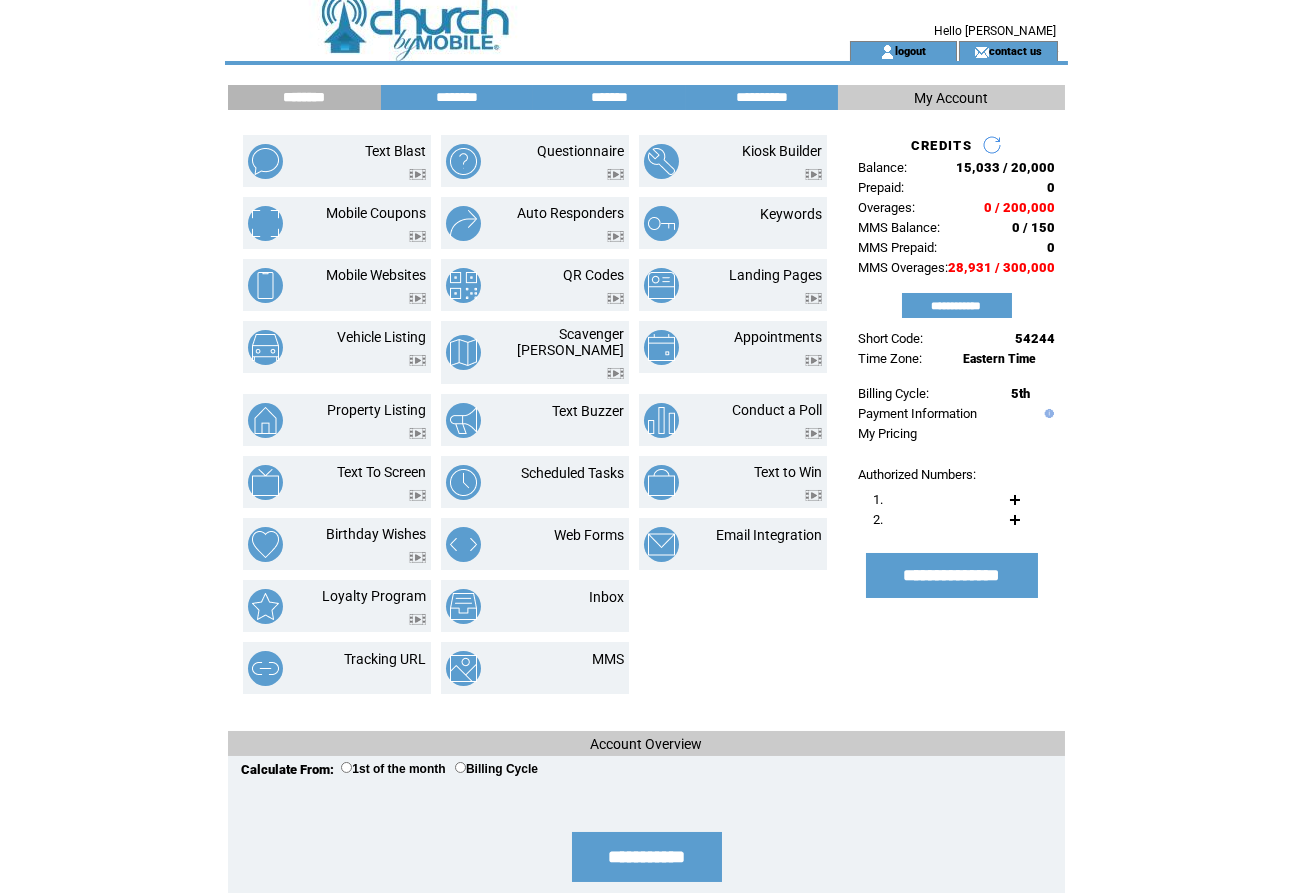 scroll, scrollTop: 14, scrollLeft: 0, axis: vertical 